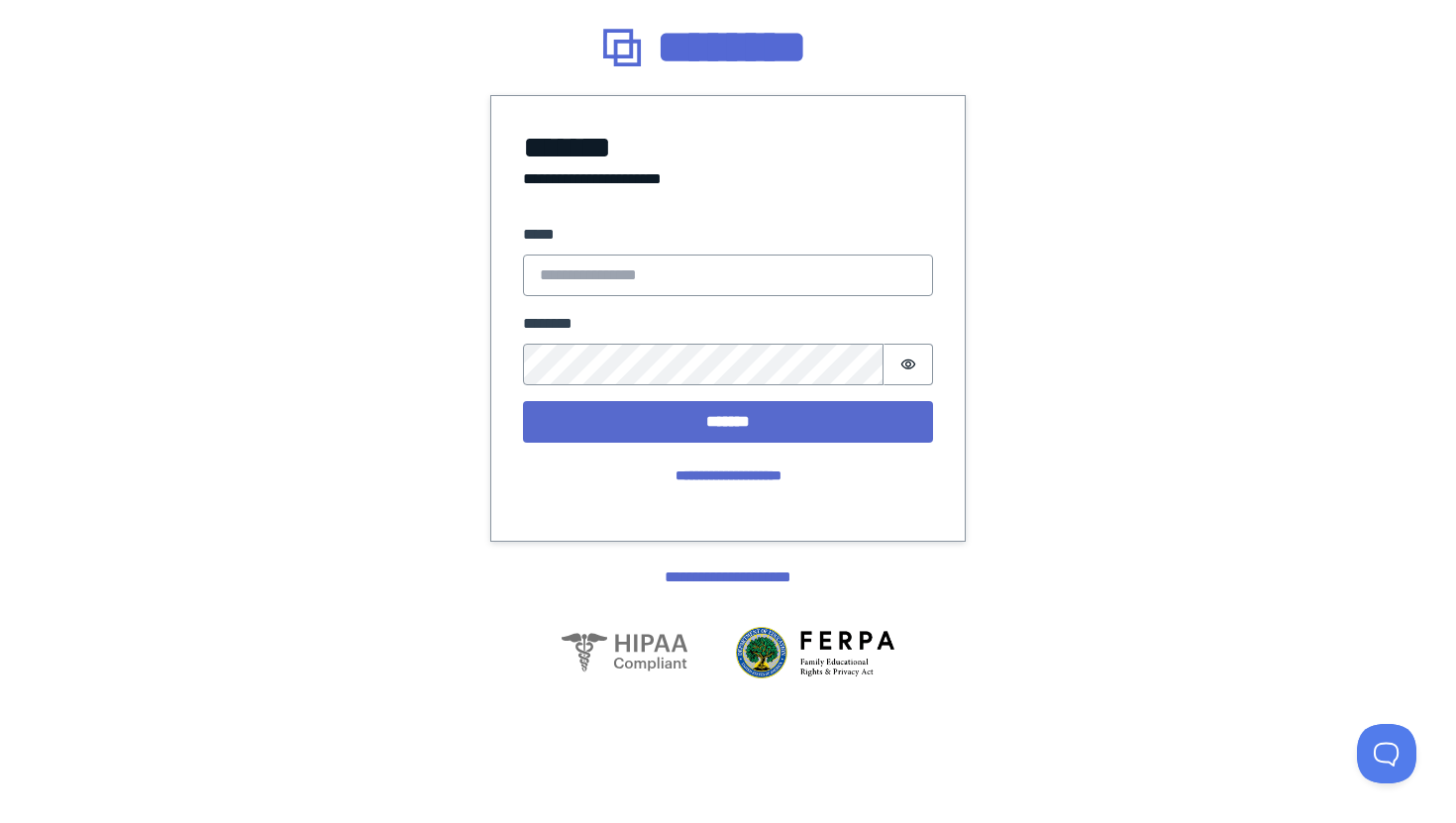 scroll, scrollTop: 0, scrollLeft: 0, axis: both 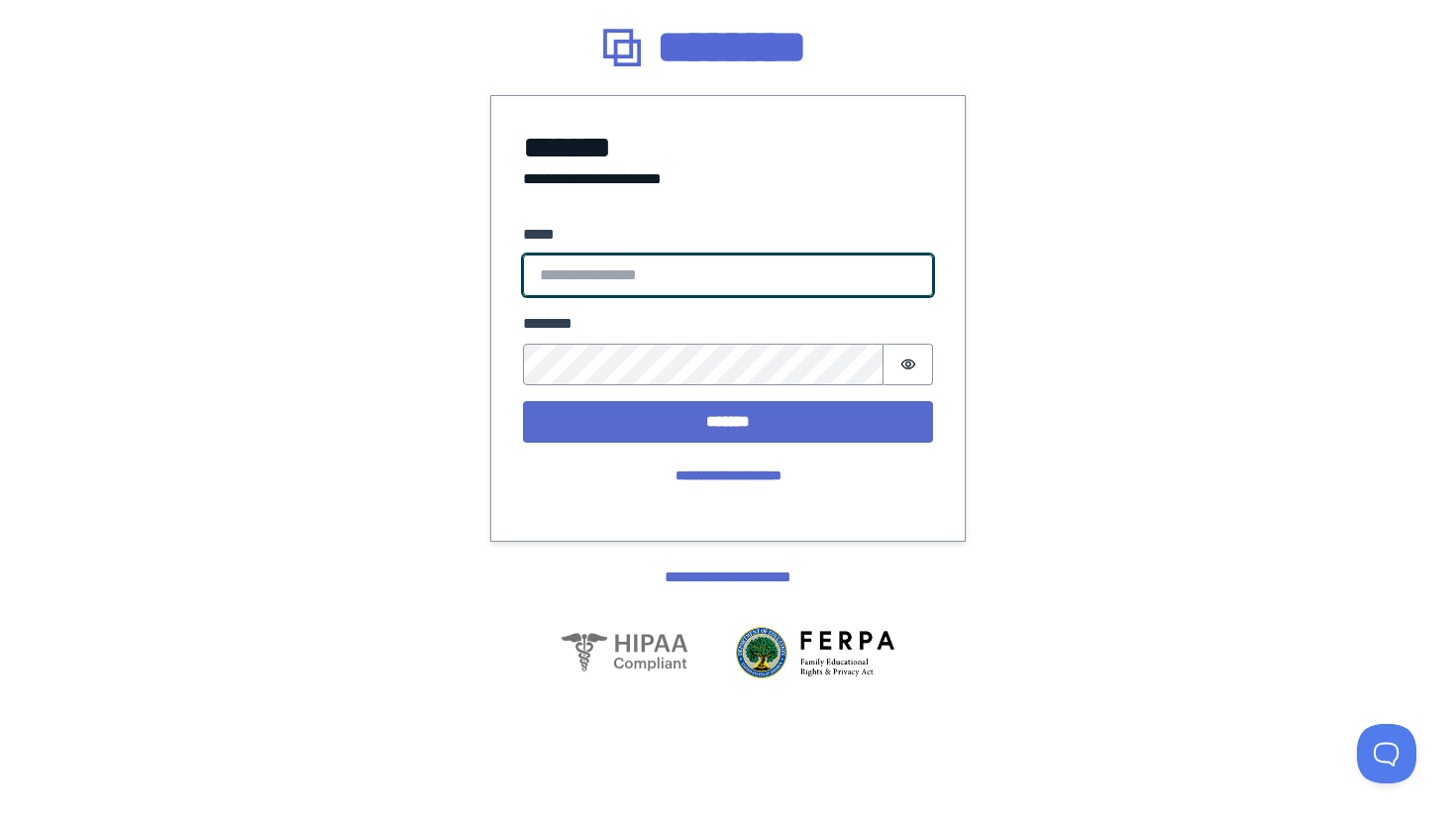 click on "*****" at bounding box center [728, 275] 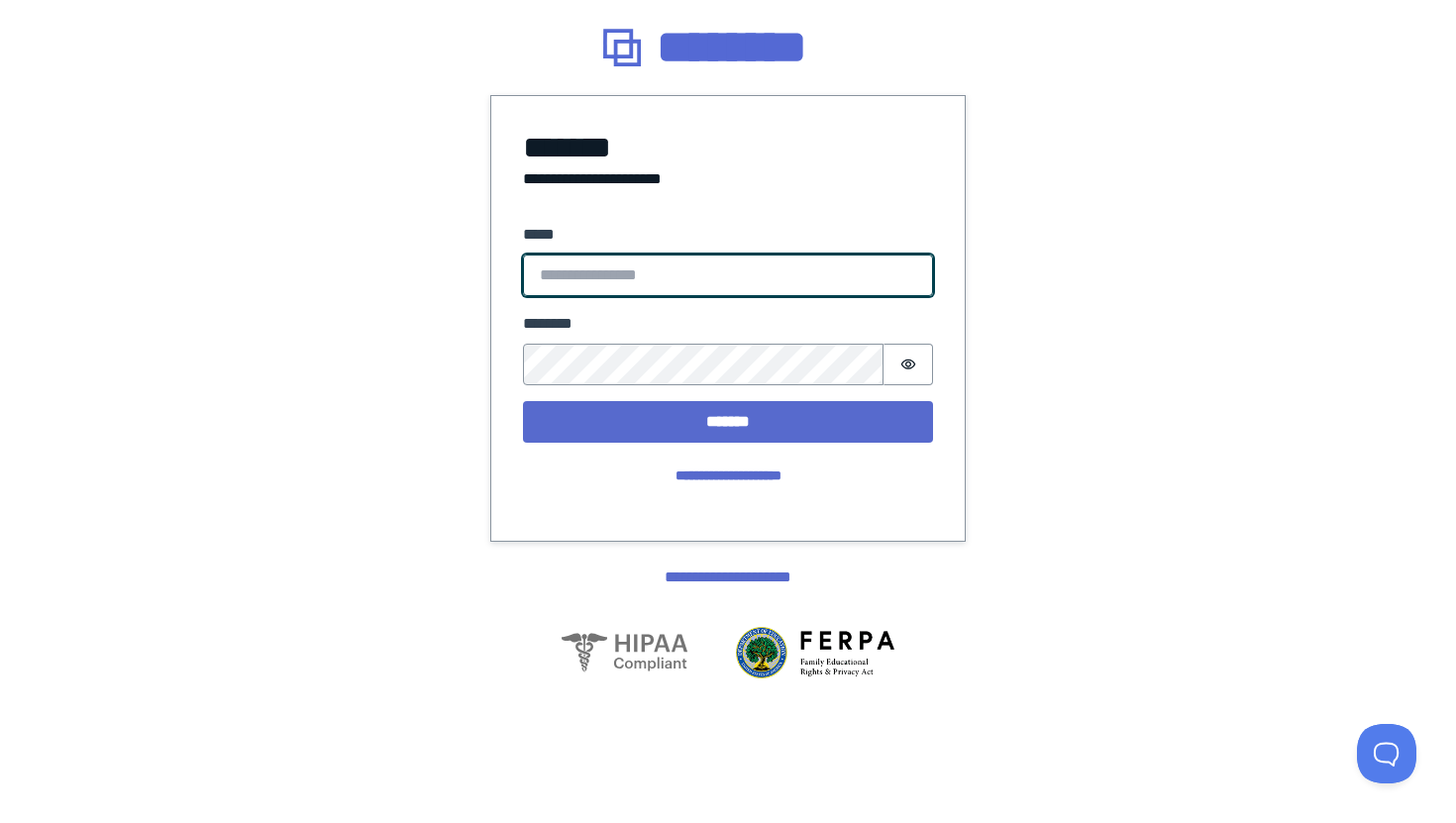 type on "**********" 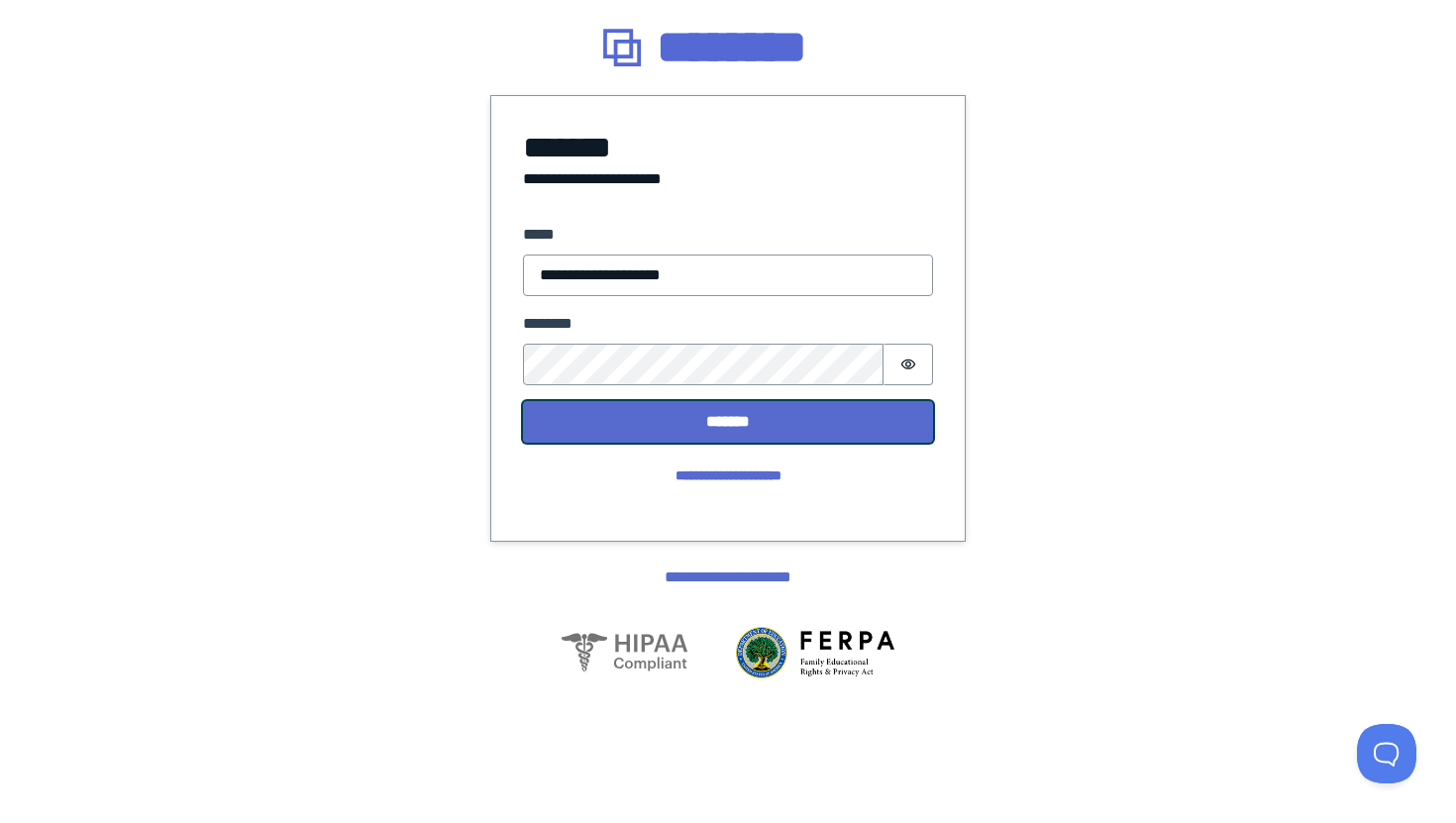 click on "*******" at bounding box center (728, 422) 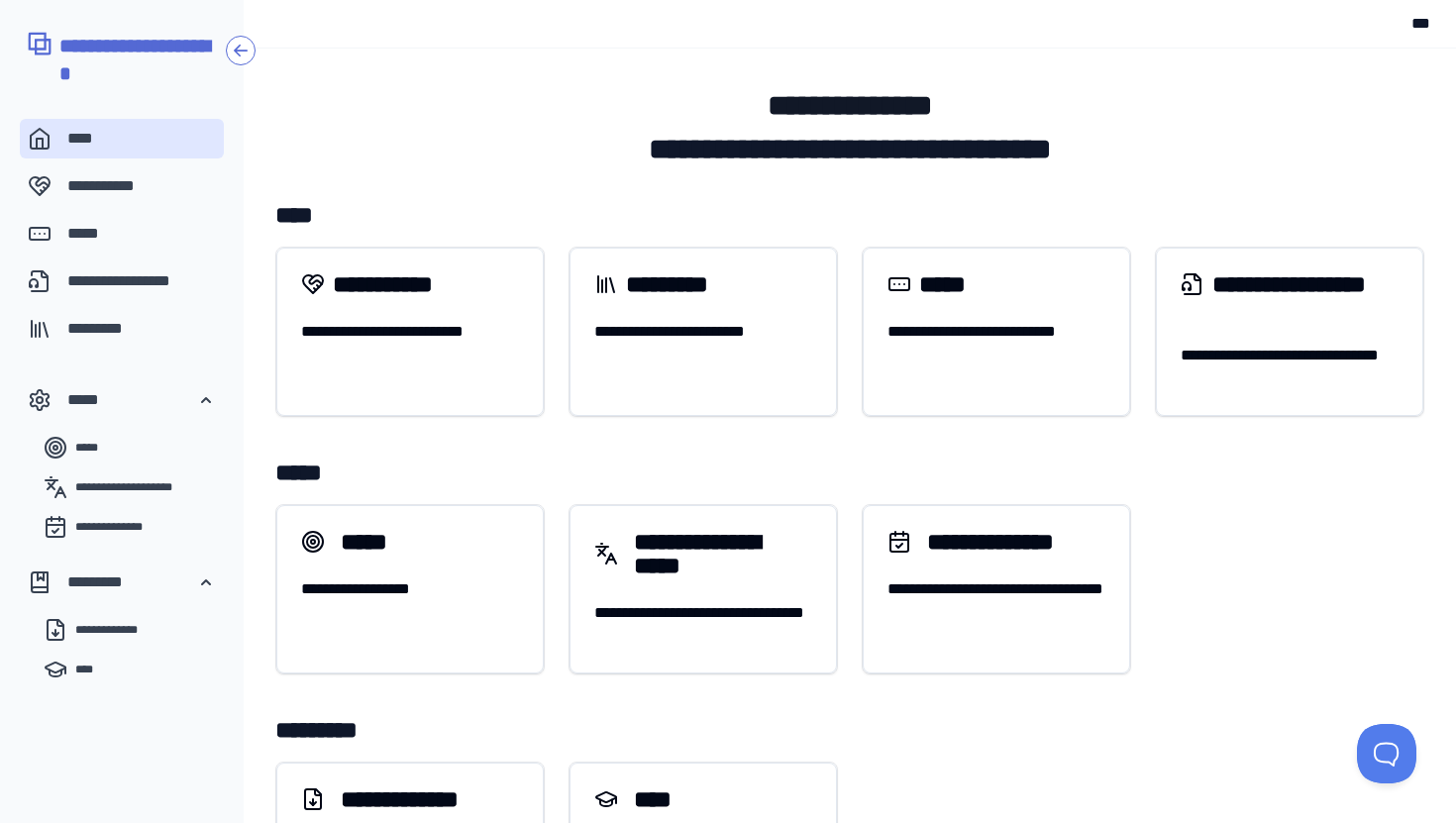 scroll, scrollTop: 0, scrollLeft: 0, axis: both 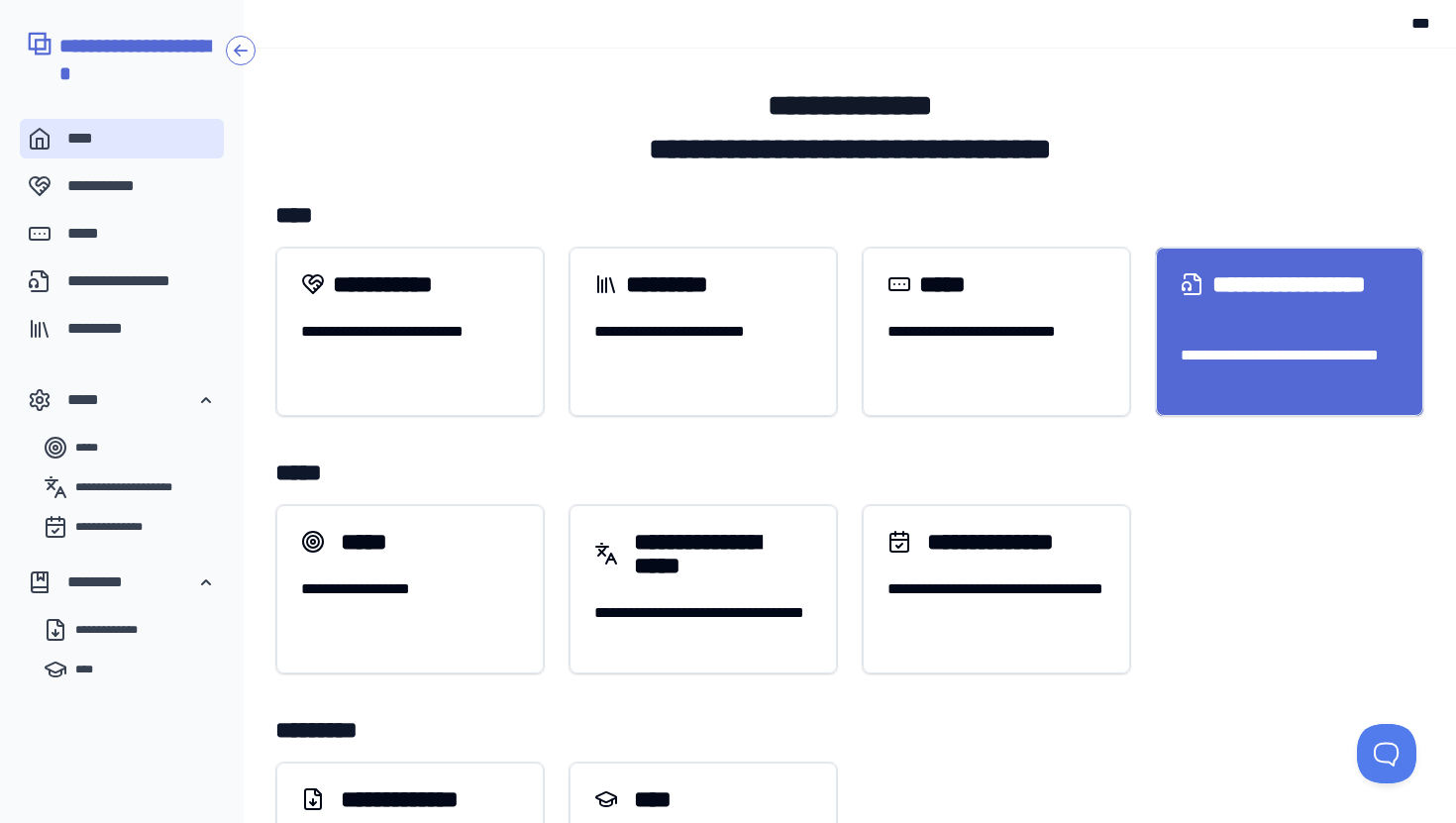 click on "[FIRST] [LAST] [NUMBER]" at bounding box center (1290, 367) 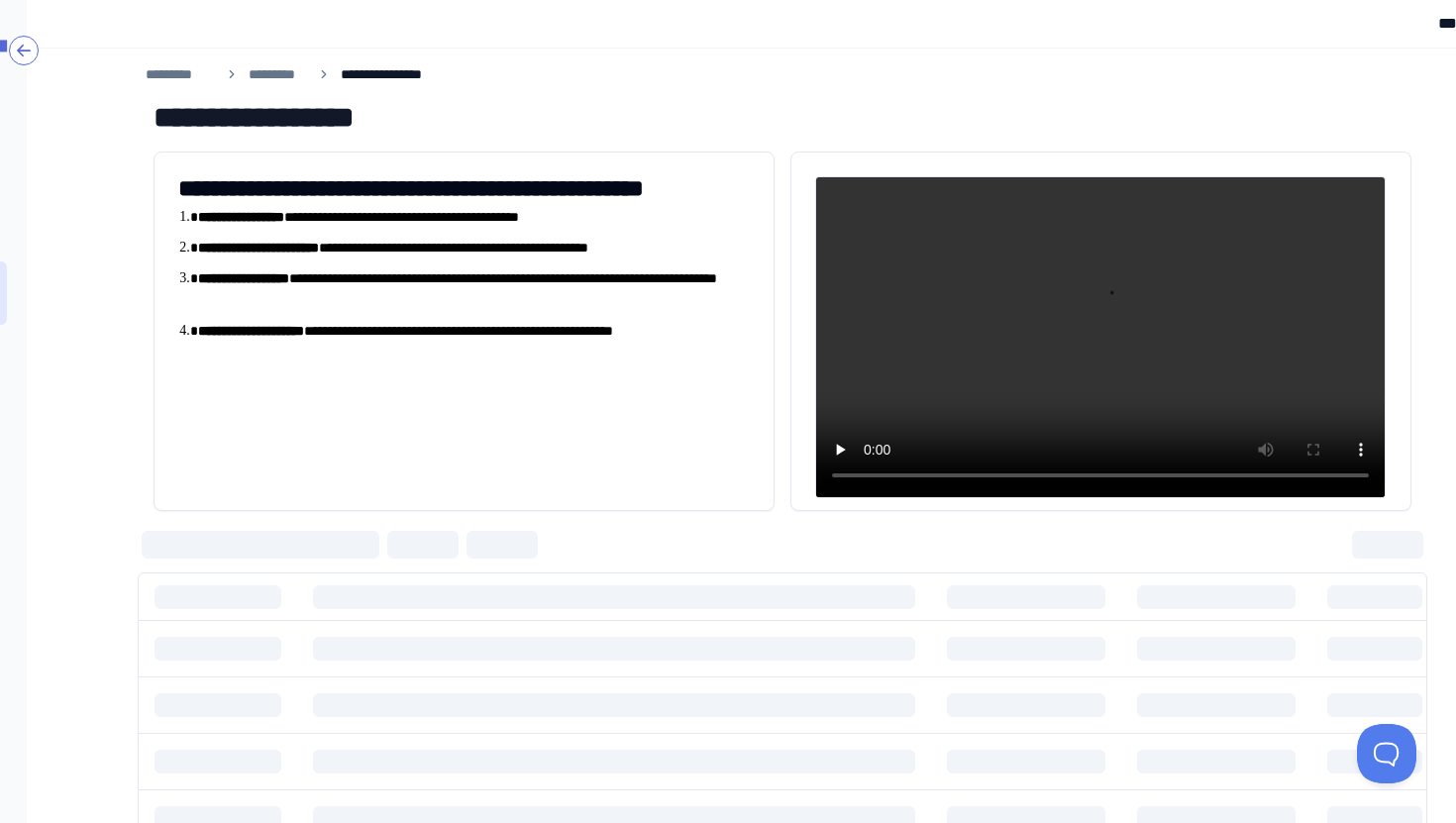 scroll, scrollTop: 0, scrollLeft: 0, axis: both 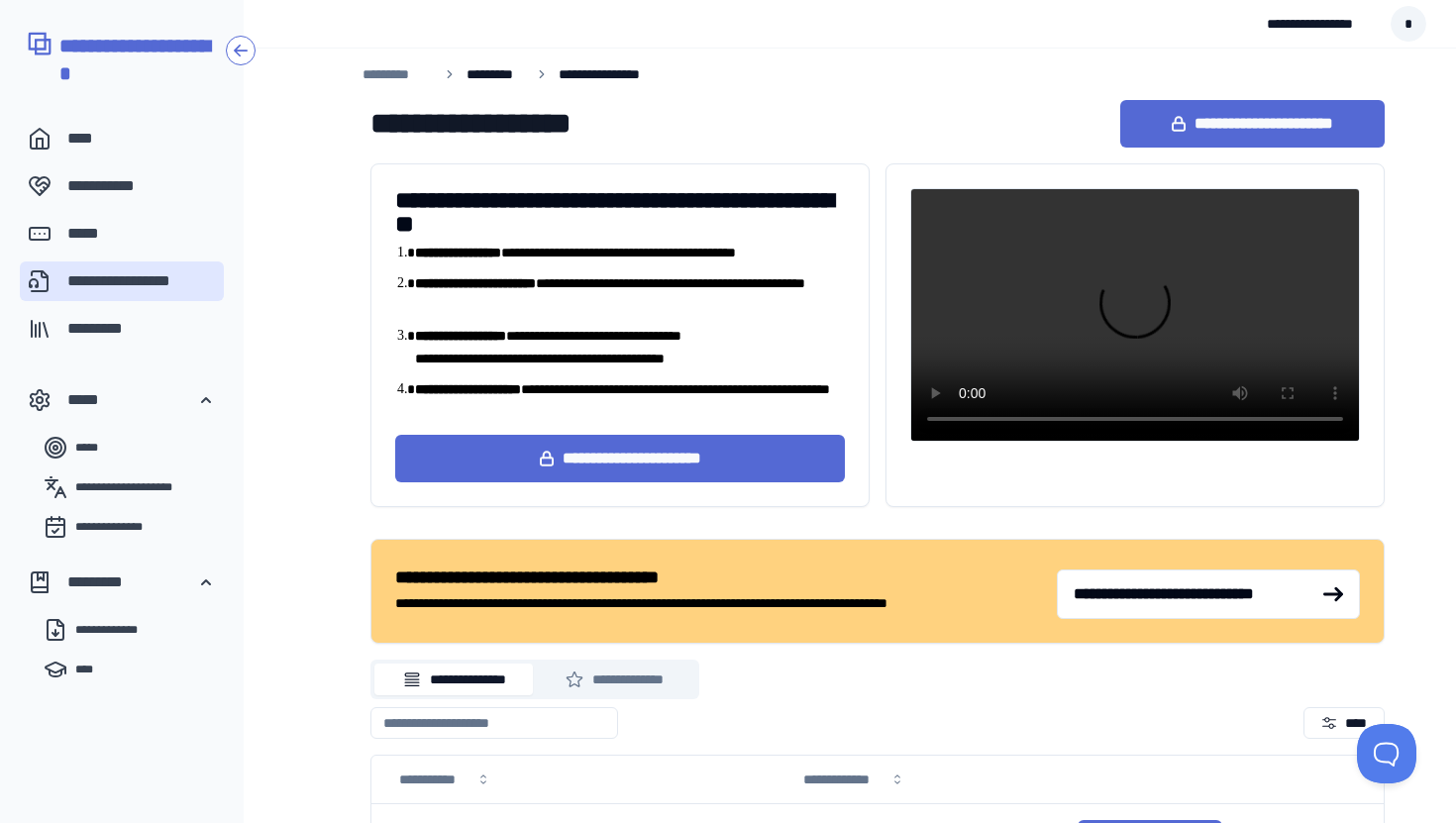 click on "*********" at bounding box center (495, 74) 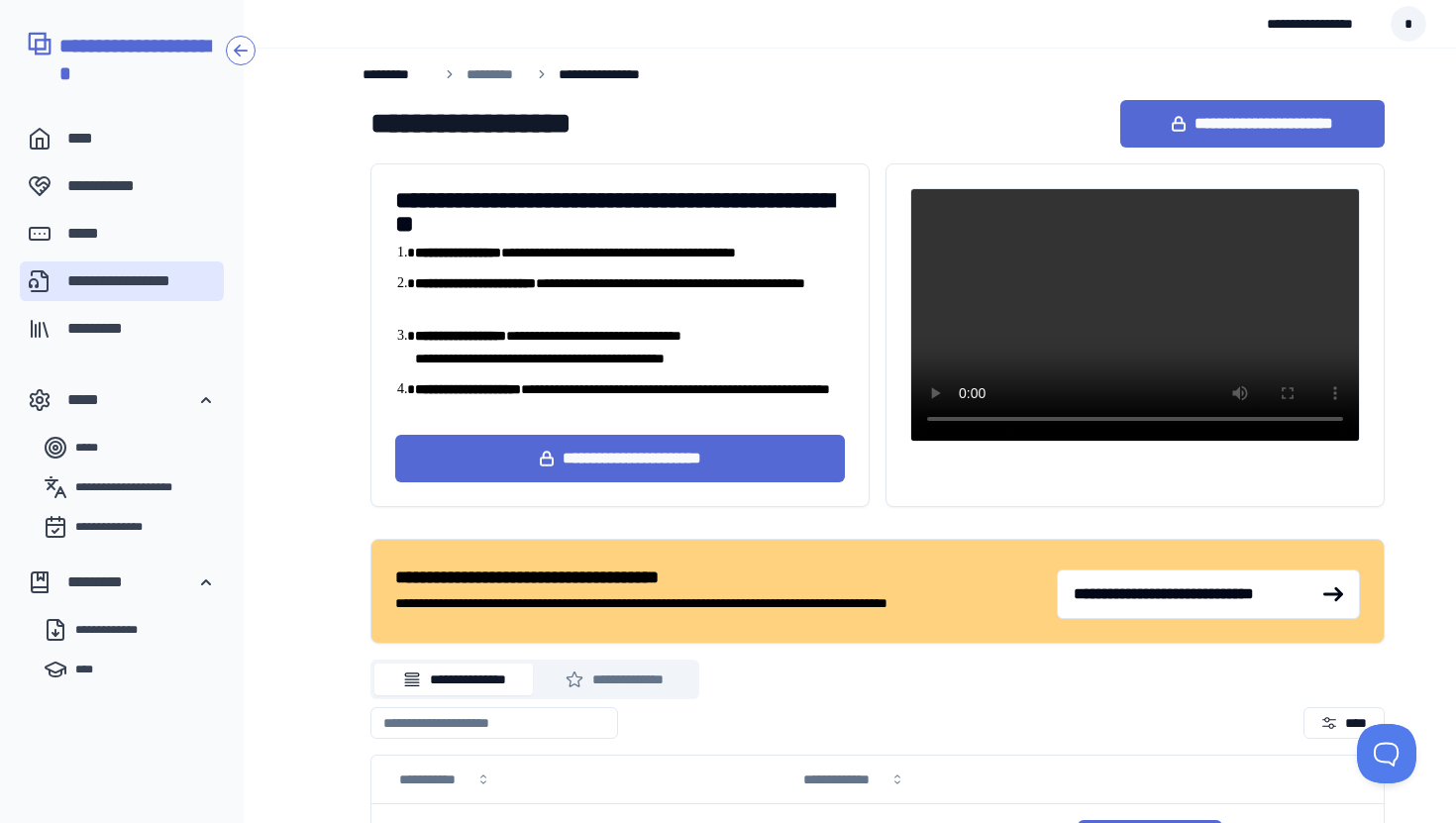 click on "*********" at bounding box center [397, 74] 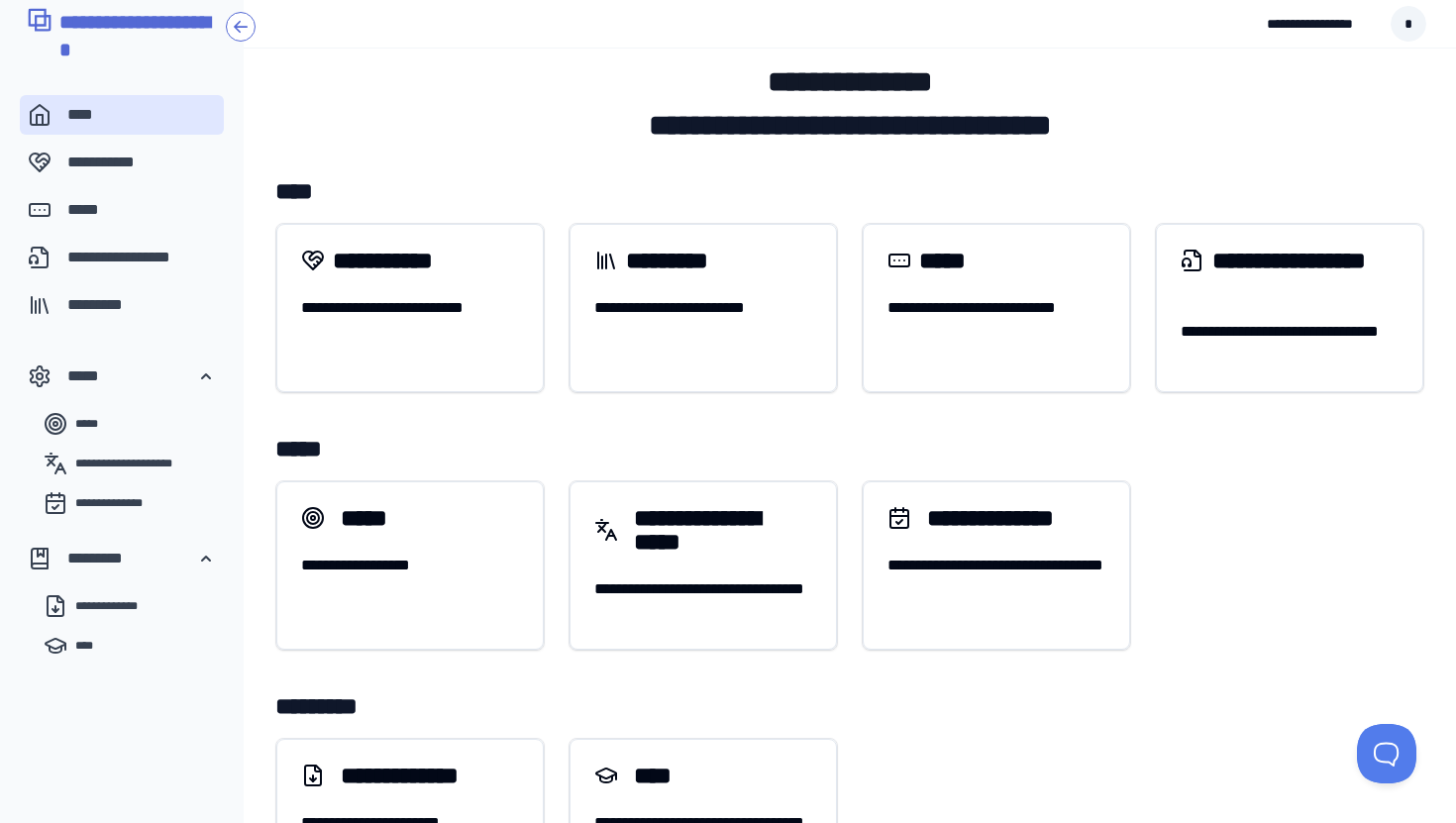 scroll, scrollTop: 27, scrollLeft: 0, axis: vertical 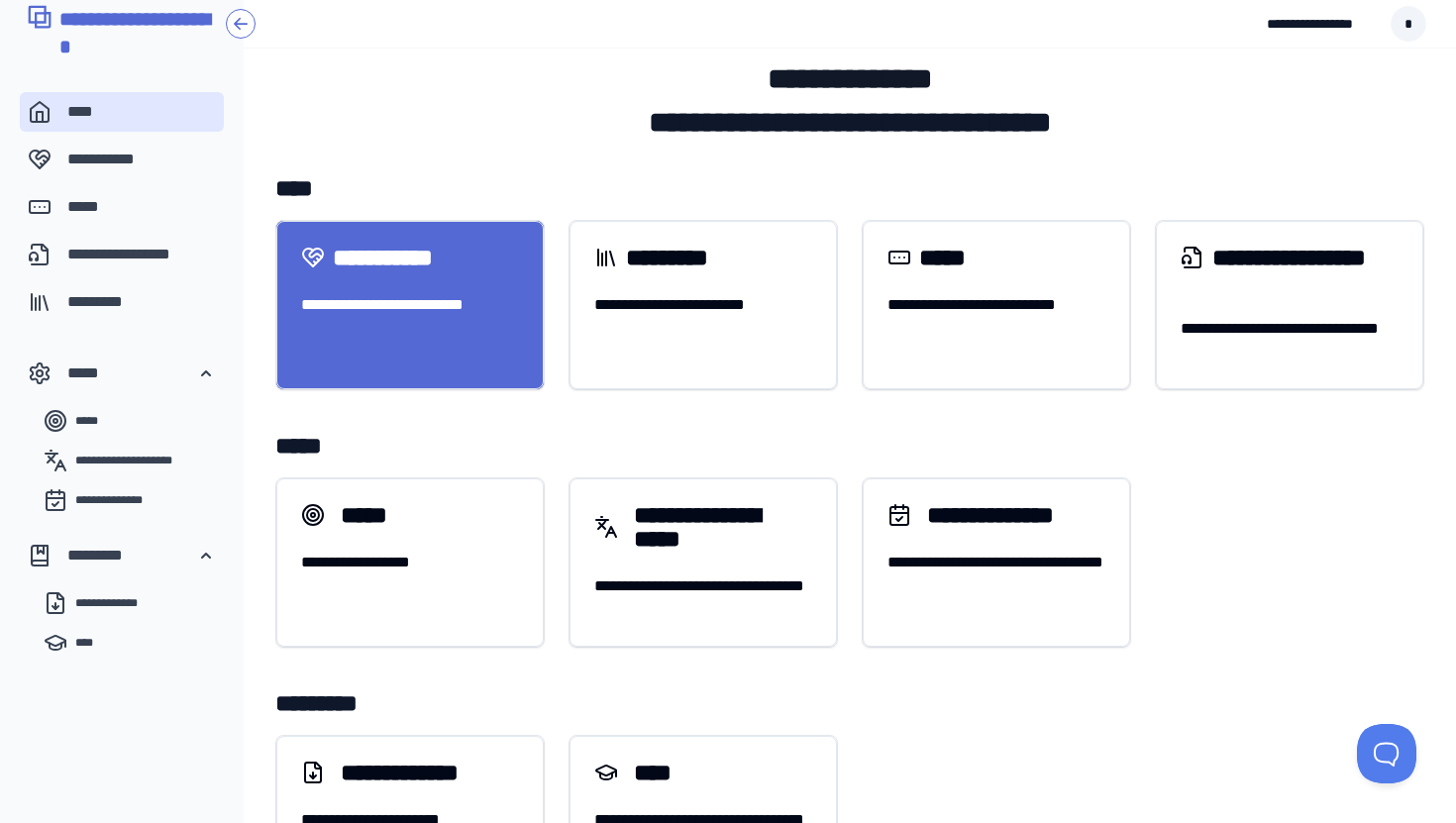 click on "[FIRST] [LAST] [NUMBER]" at bounding box center [410, 317] 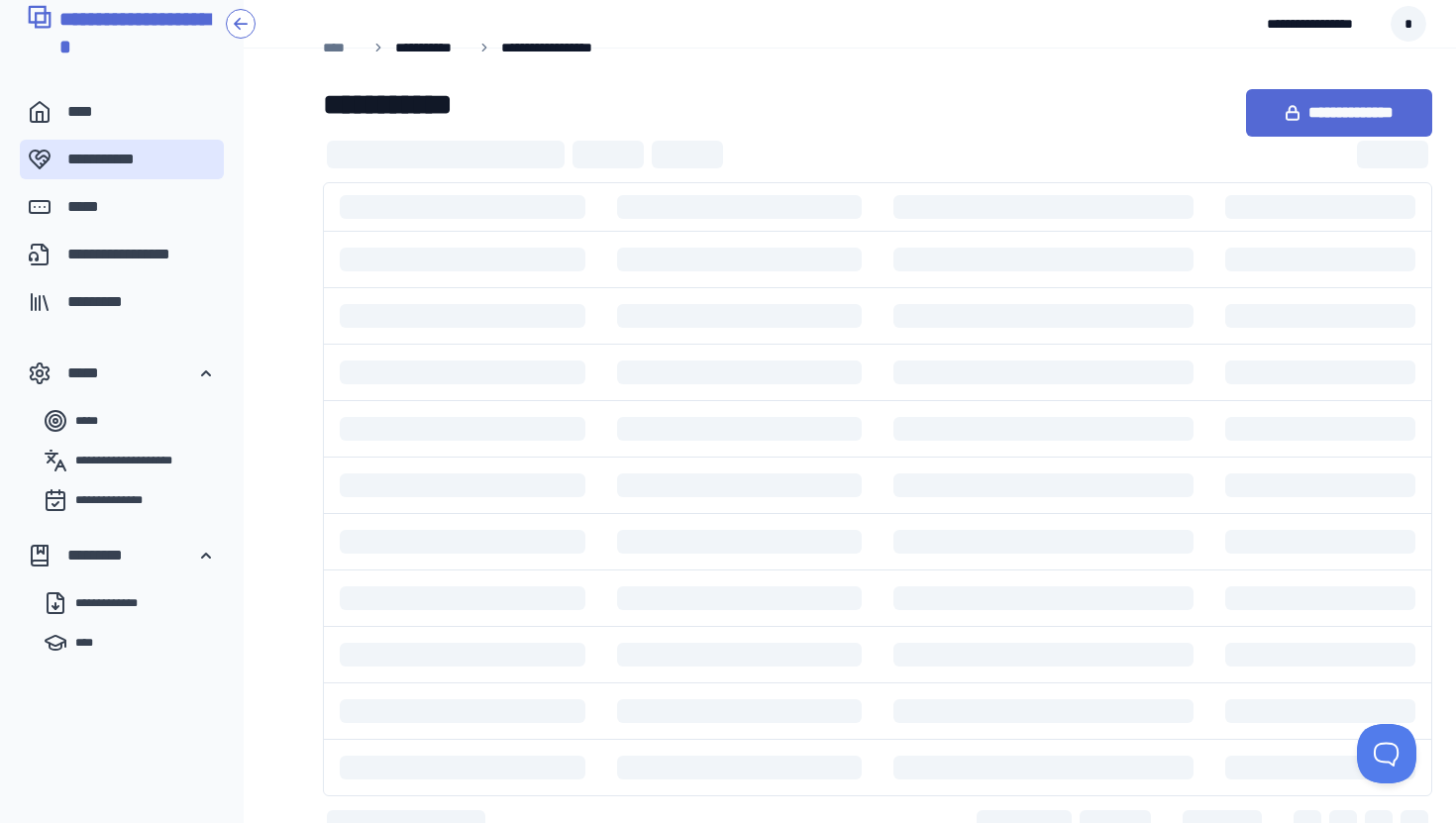 click on "**********" at bounding box center (431, 48) 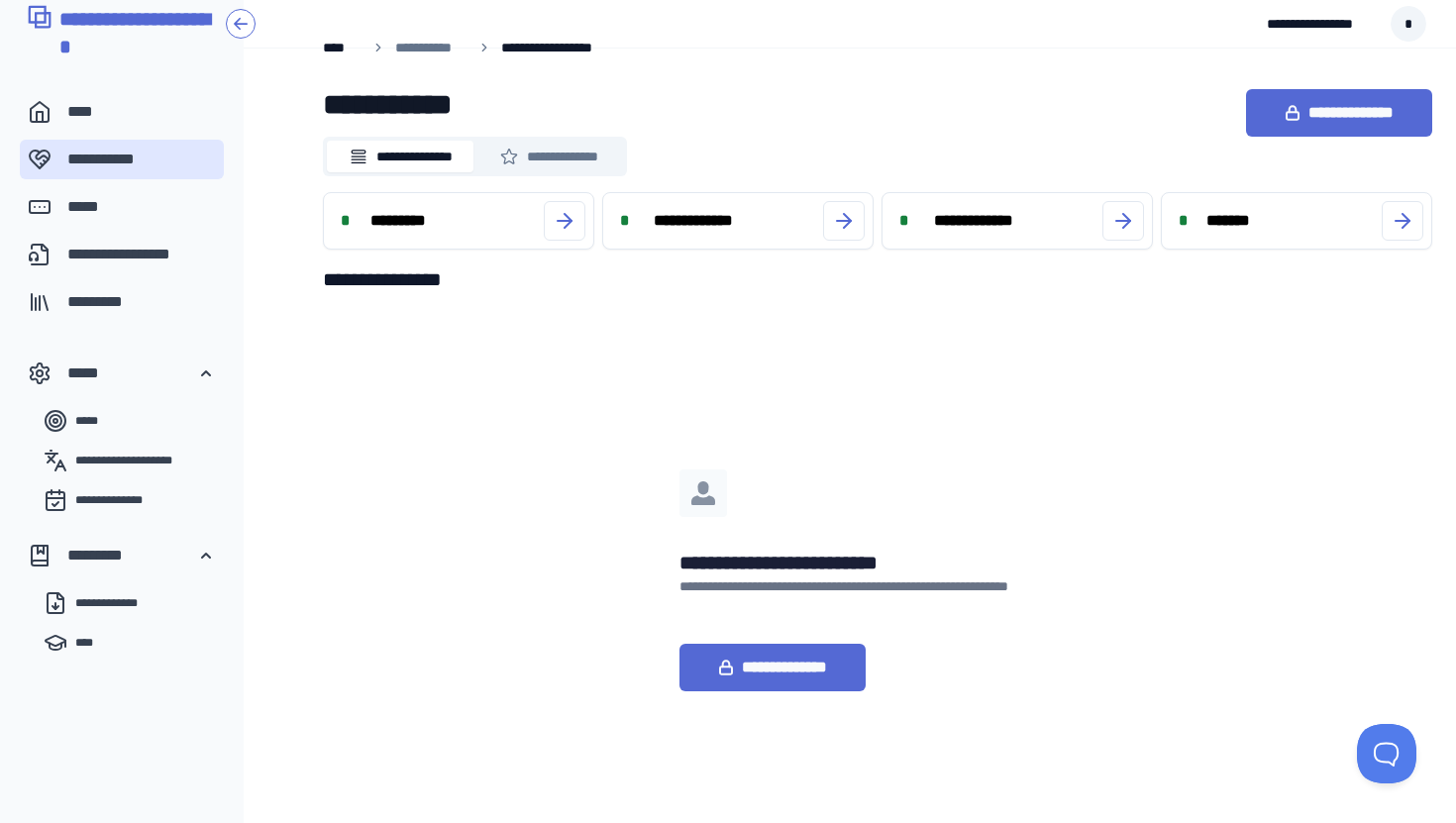 click on "****" at bounding box center [342, 48] 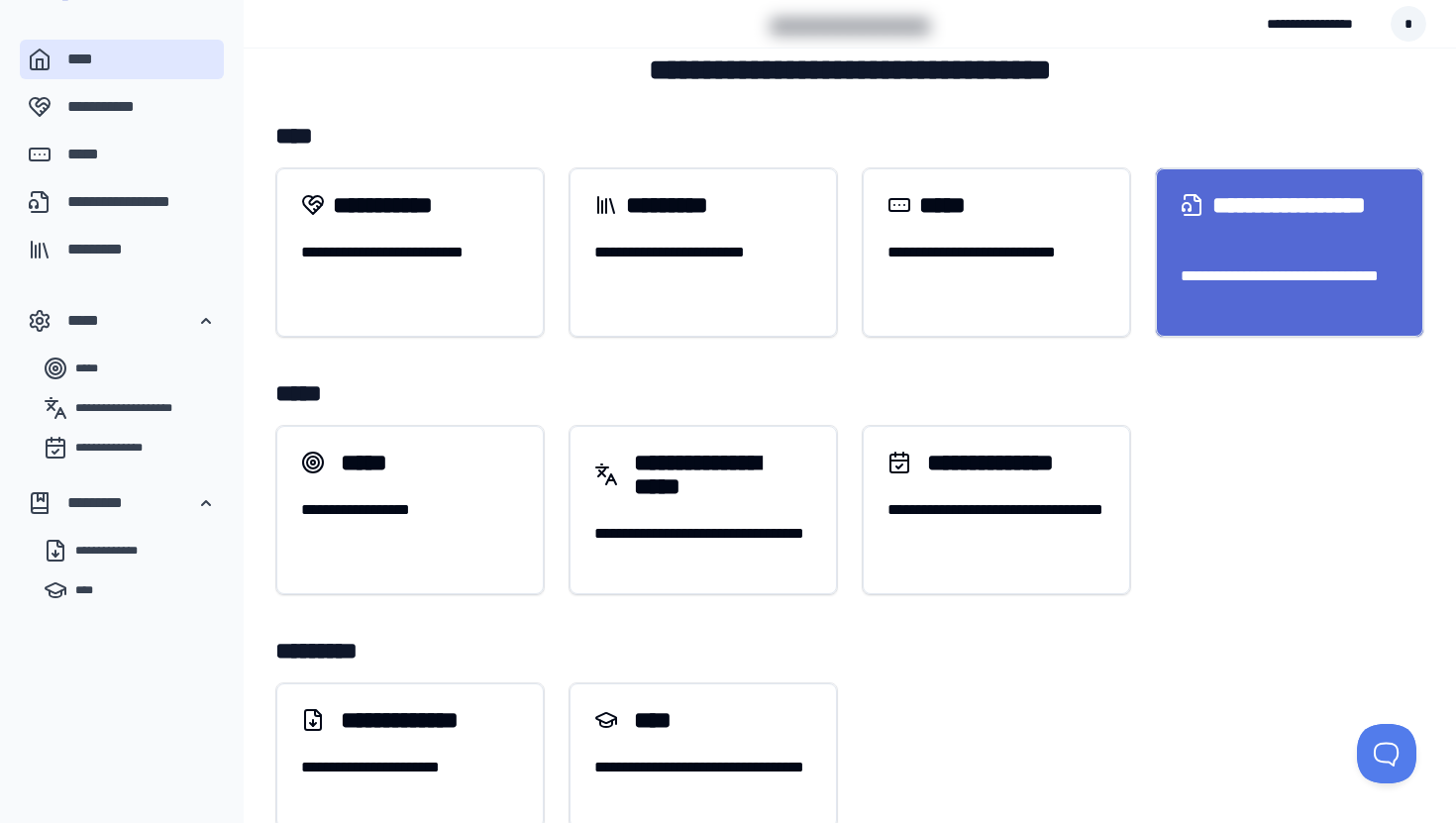scroll, scrollTop: 61, scrollLeft: 0, axis: vertical 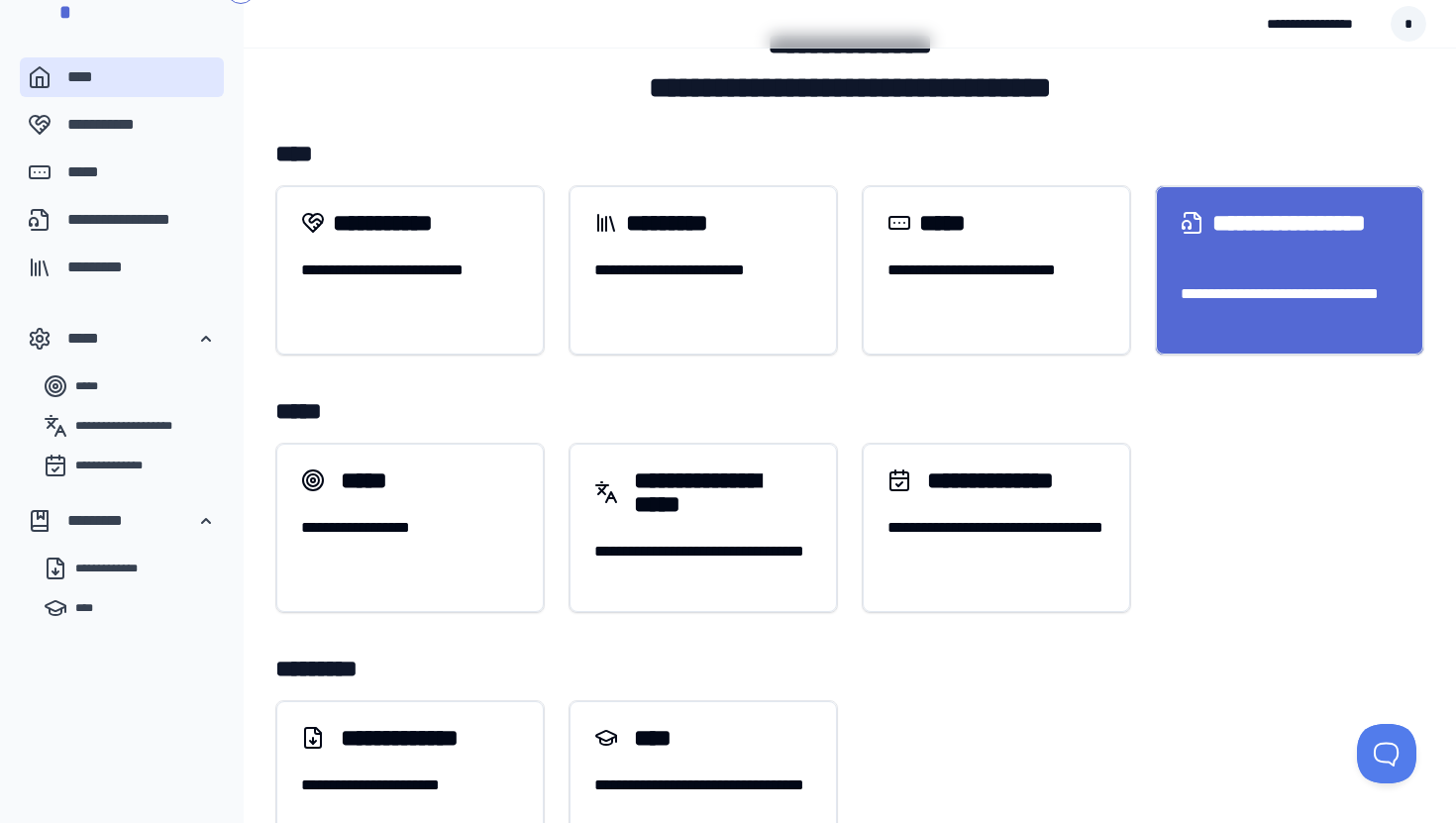 click on "**********" at bounding box center (1290, 235) 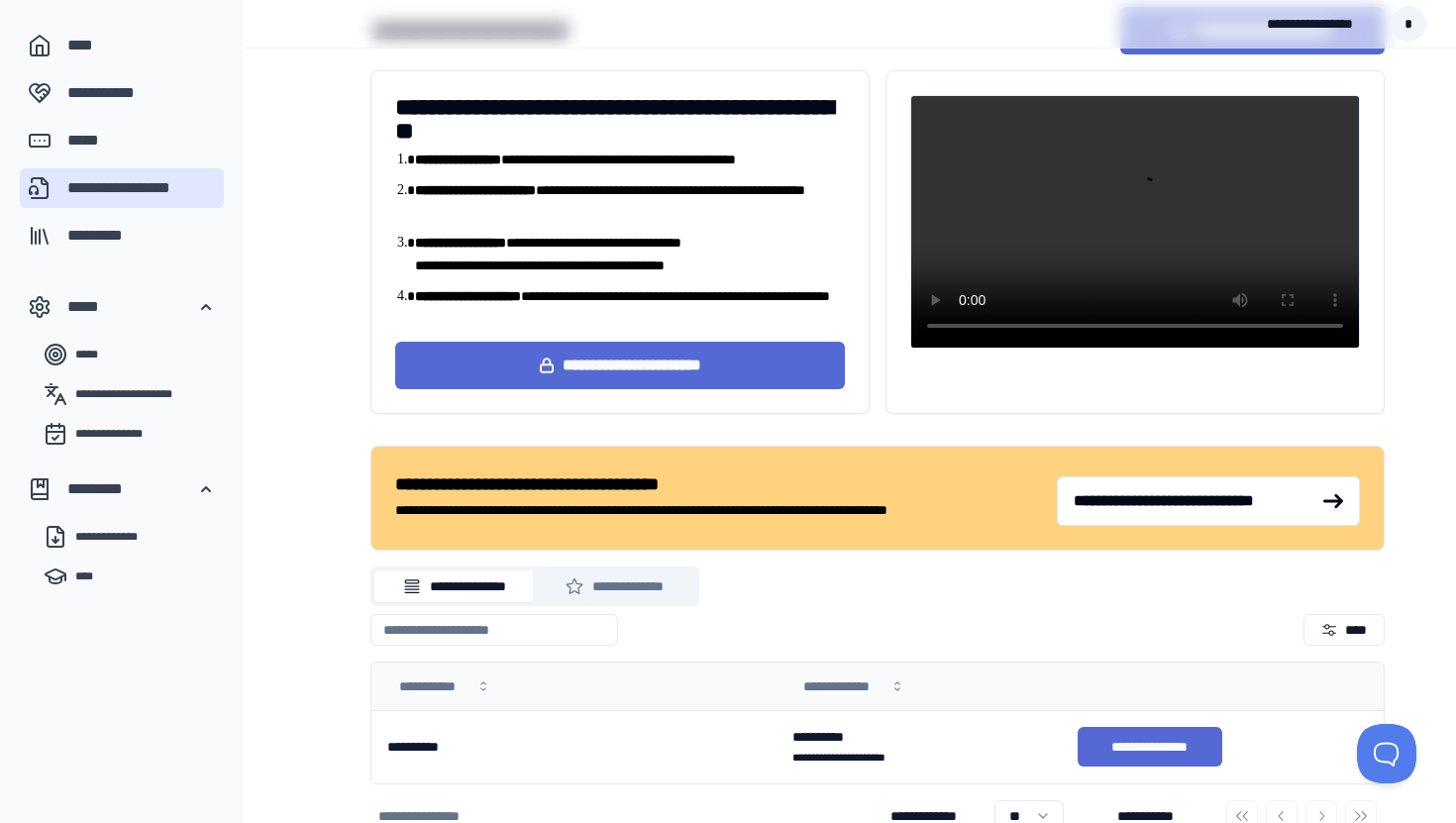 scroll, scrollTop: 92, scrollLeft: 0, axis: vertical 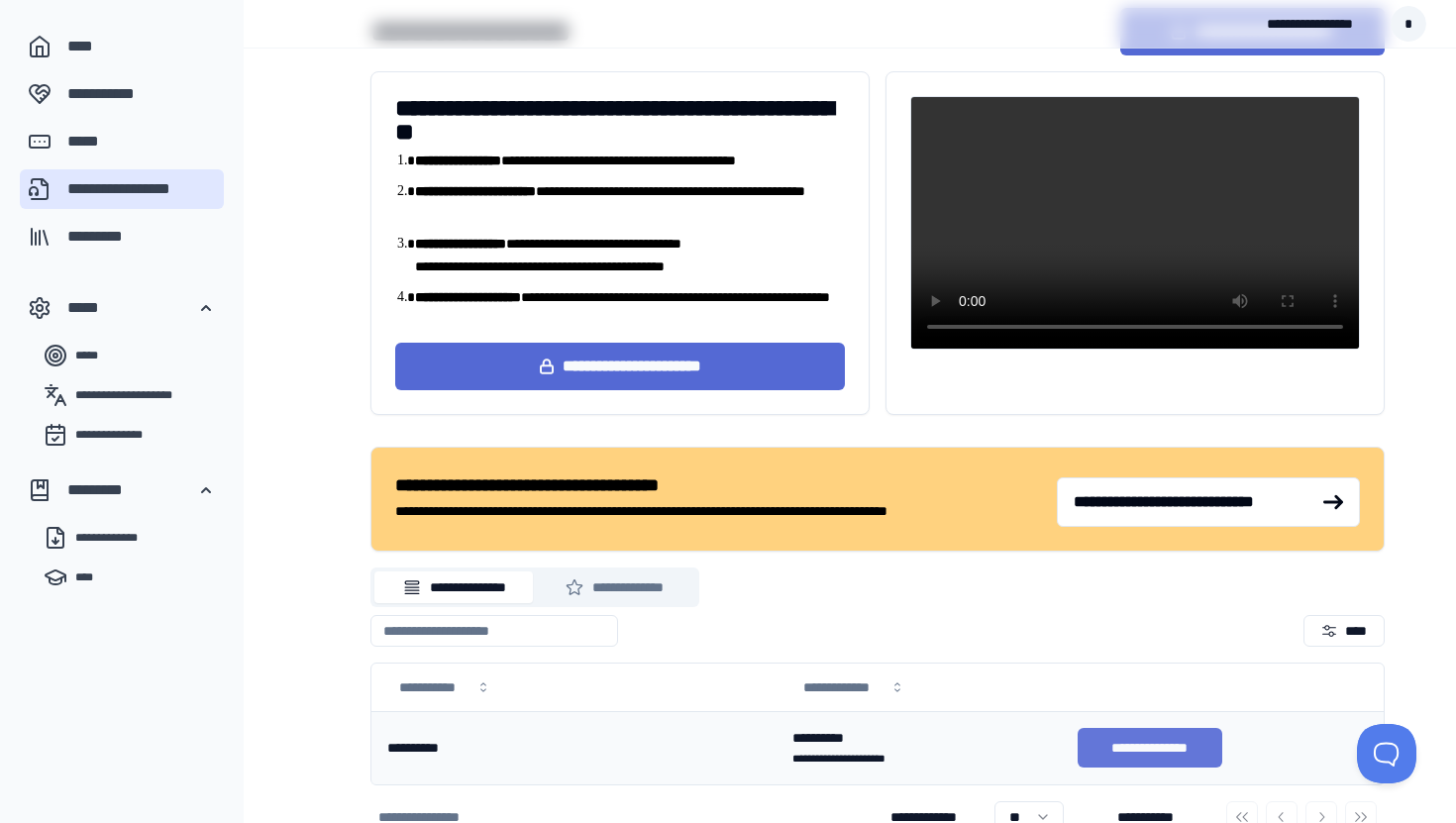 click on "**********" at bounding box center [1150, 748] 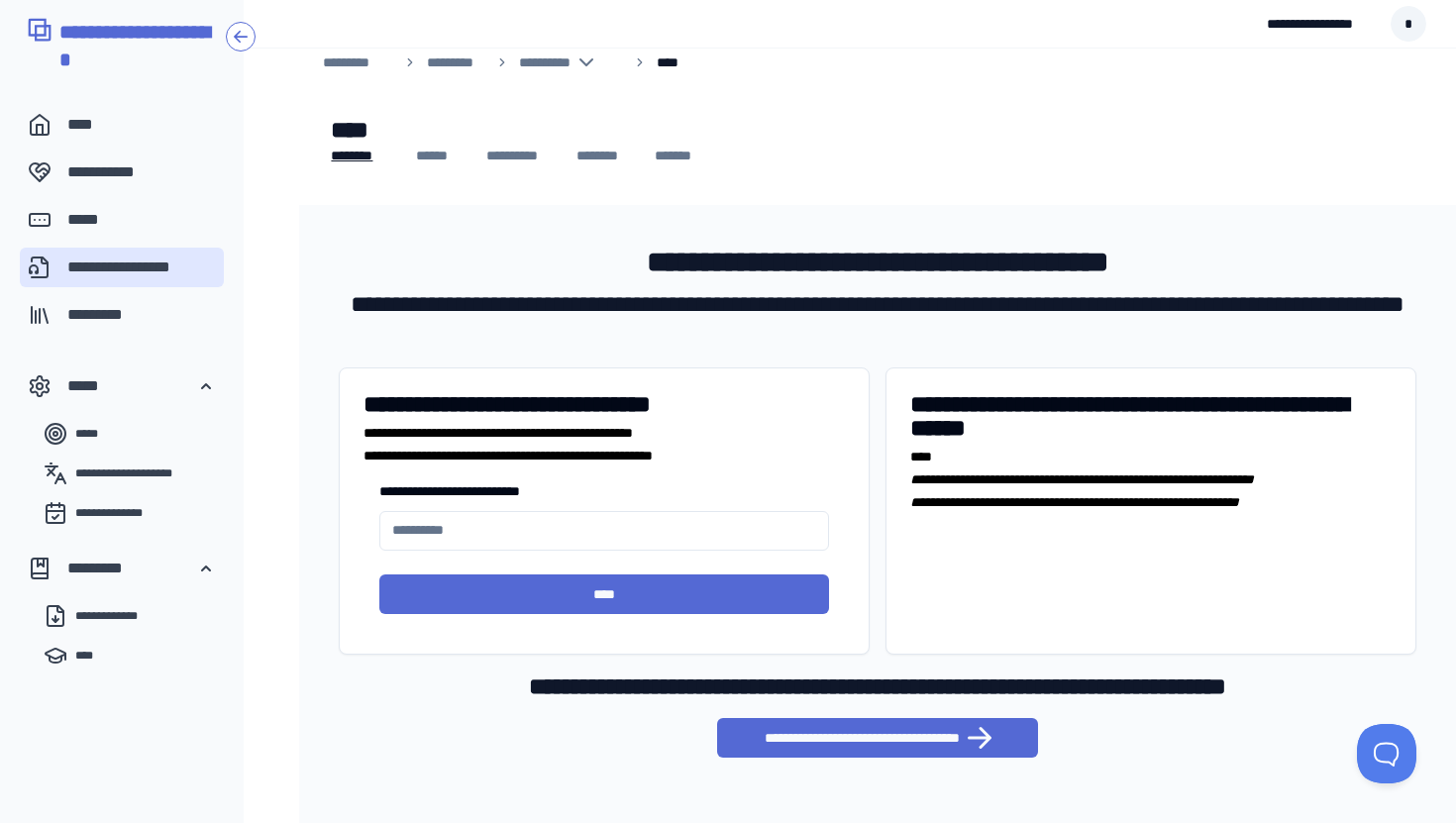 scroll, scrollTop: 0, scrollLeft: 0, axis: both 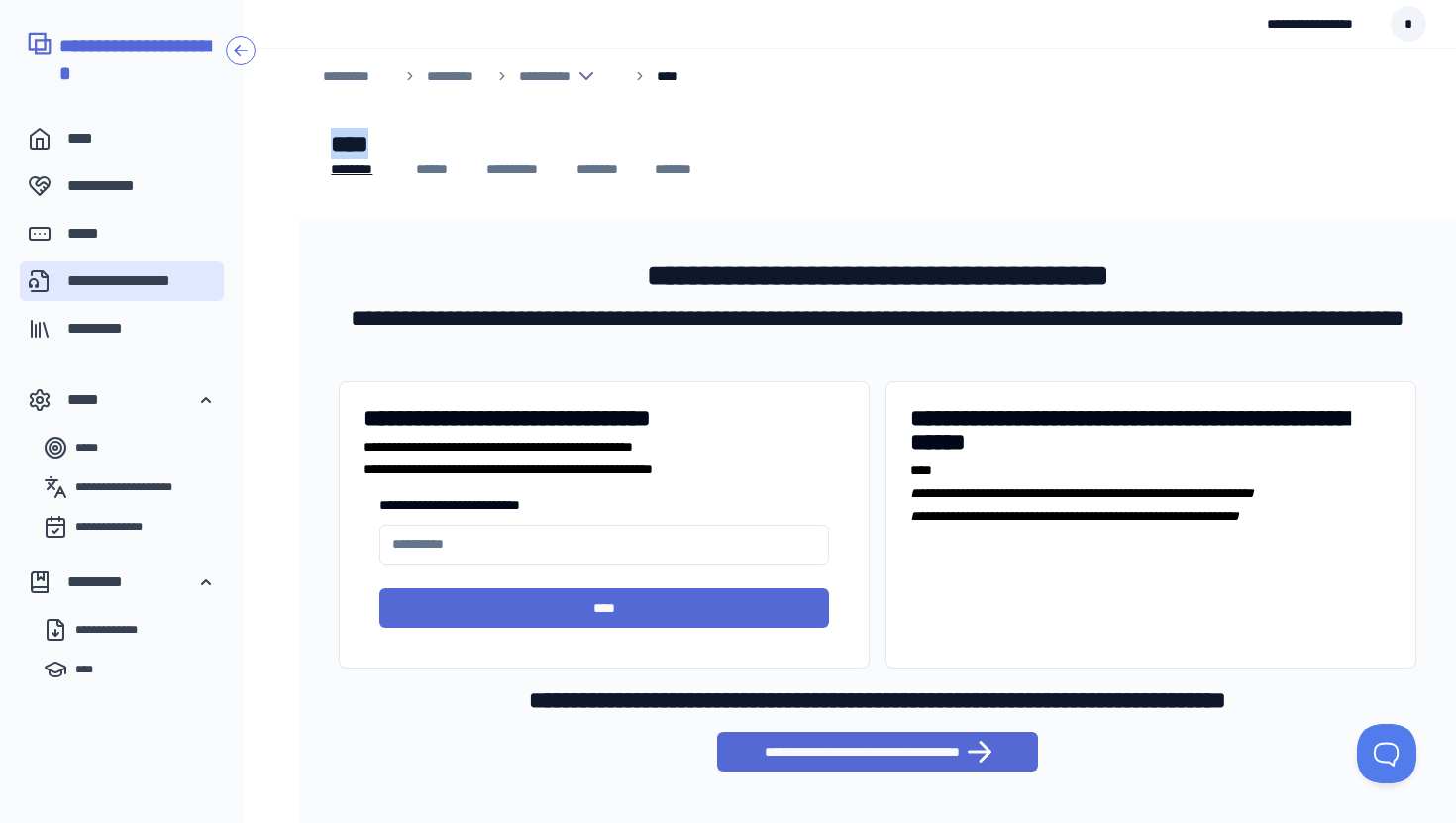 drag, startPoint x: 335, startPoint y: 139, endPoint x: 389, endPoint y: 140, distance: 54.00926 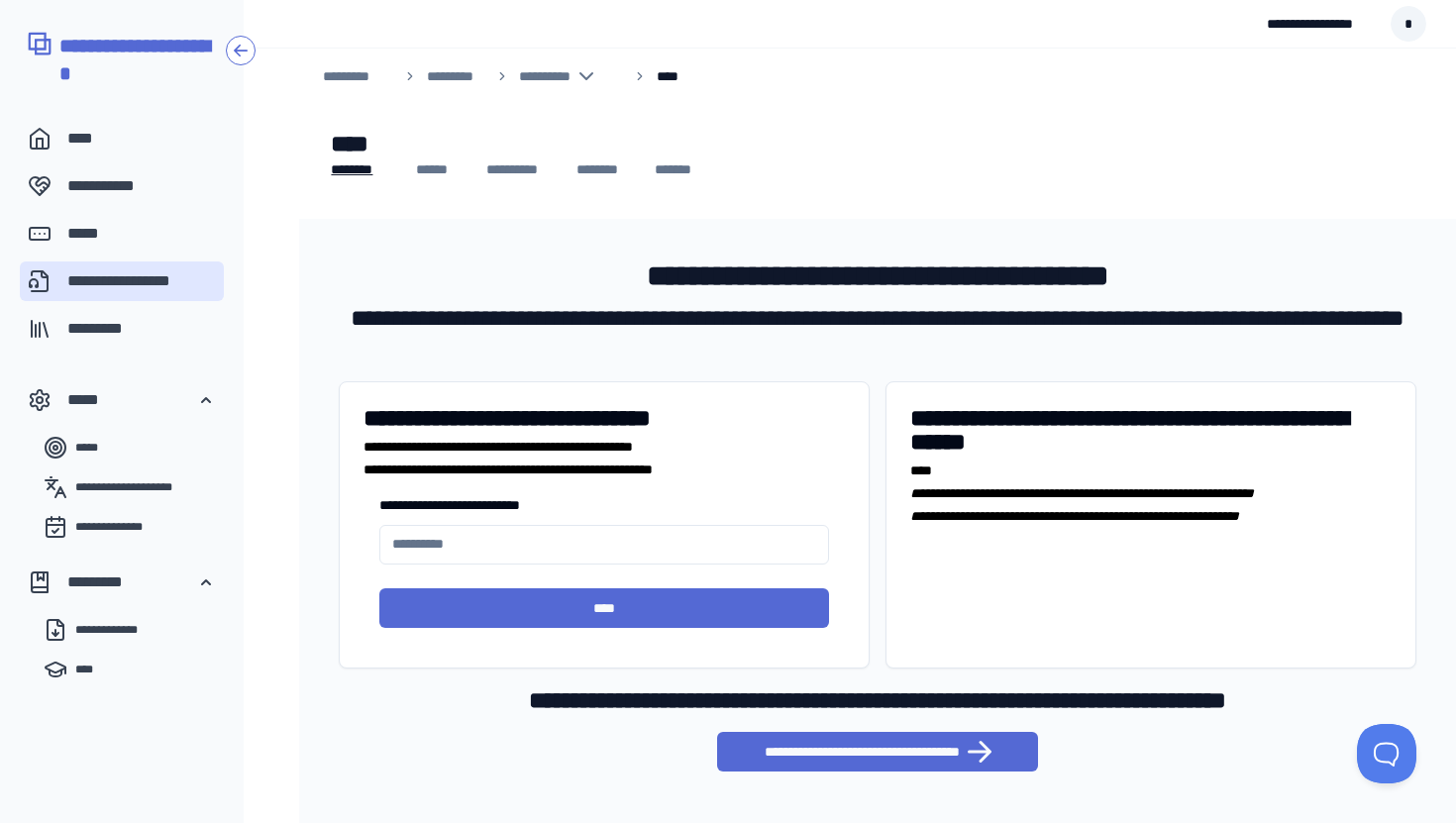 click on "[FIRST] [LAST] [NUMBER] [STREET], [CITY], [STATE] [ZIP] [COUNTRY] [PHONE] [EMAIL] [CREDIT_CARD] [EXPIRY_DATE] [CVV] [NAME_ON_CARD] [BILLING_ADDRESS] [BILLING_CITY] [BILLING_STATE] [BILLING_ZIP]" at bounding box center [878, 630] 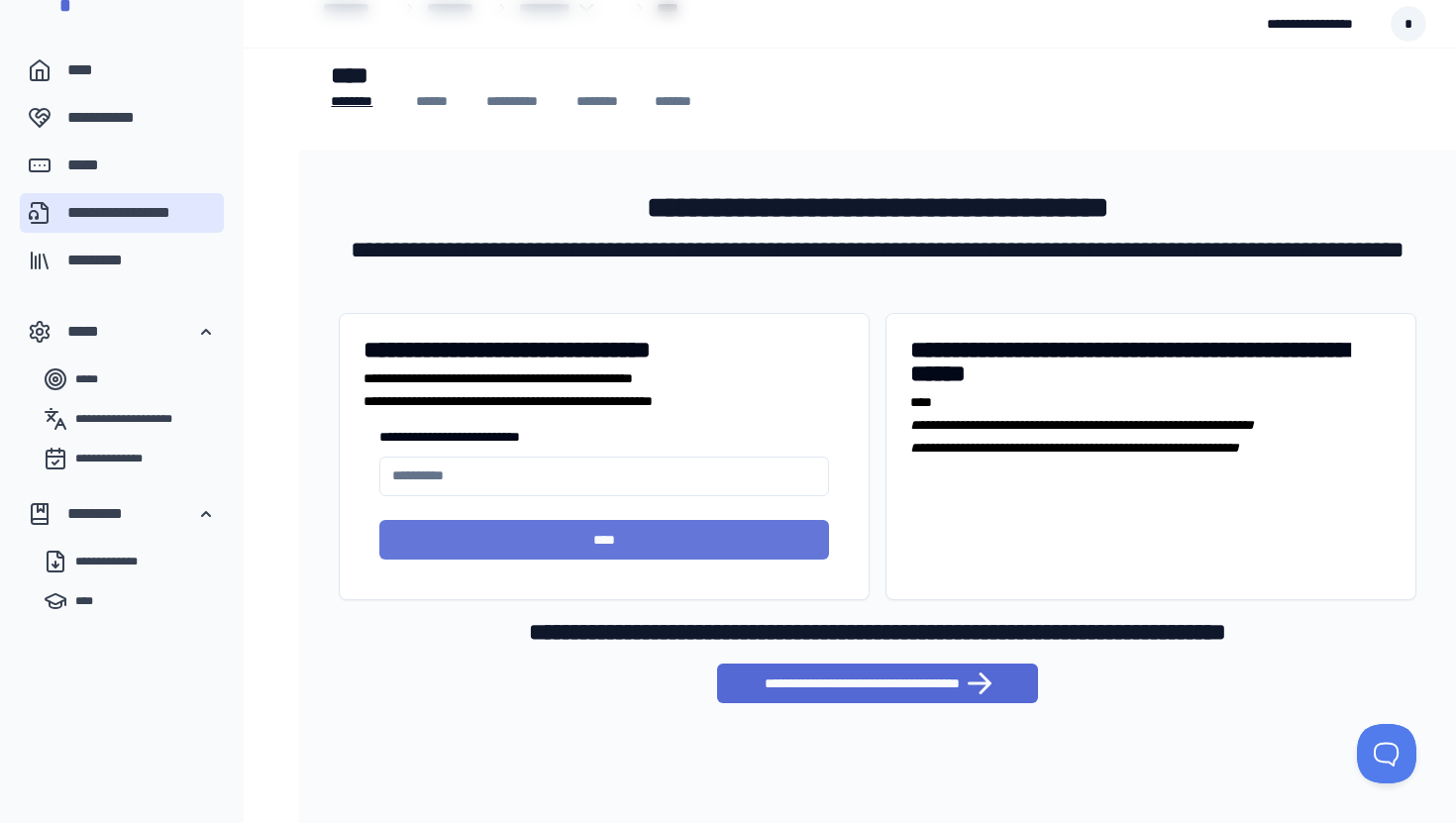 scroll, scrollTop: 66, scrollLeft: 0, axis: vertical 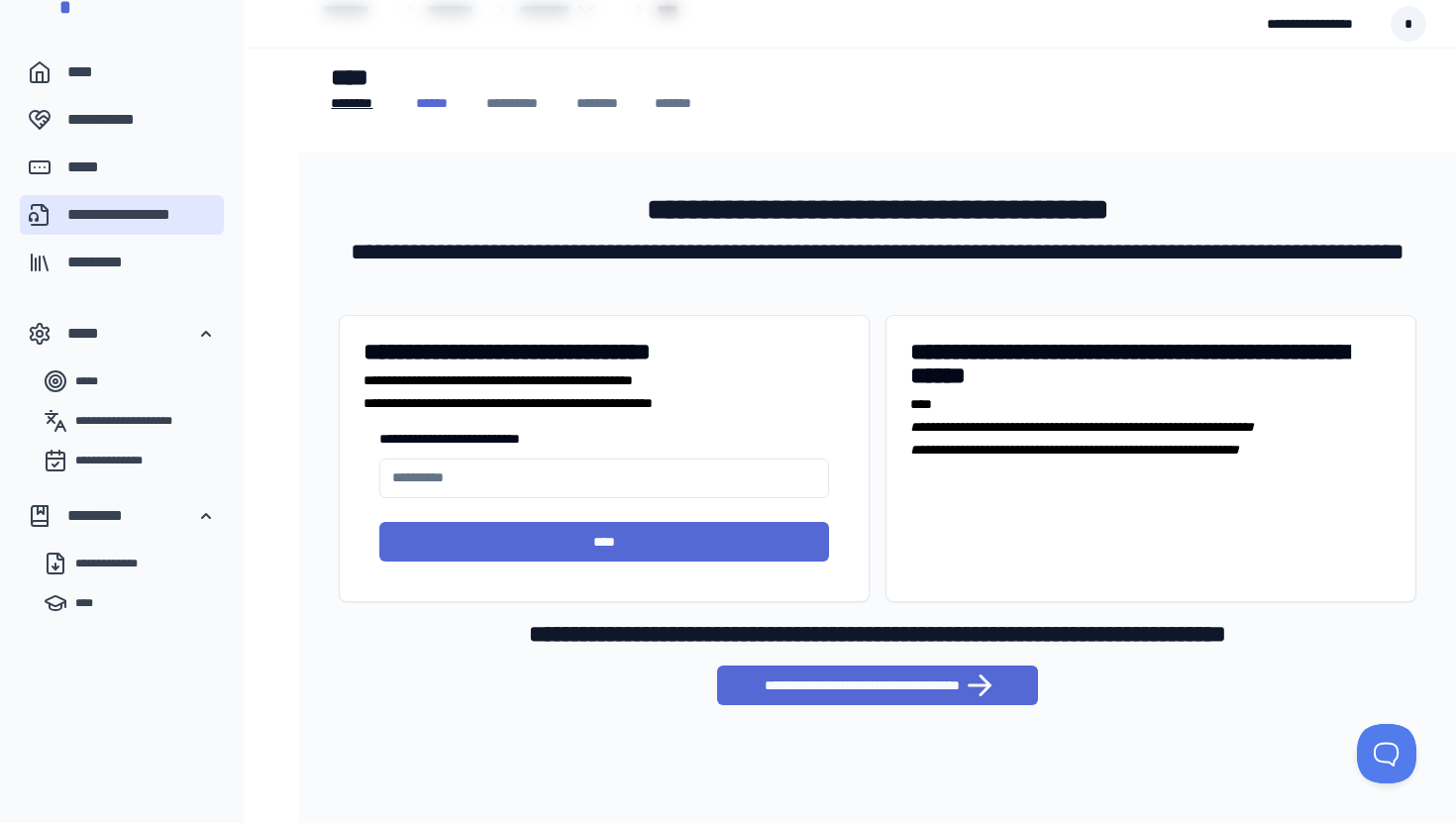 click on "[FIRST] [LAST] [NUMBER] [STREET], [CITY], [STATE] [ZIP] [COUNTRY] [PHONE] [EMAIL] [CREDIT_CARD] [EXPIRY_DATE] [CVV] [NAME_ON_CARD] [BILLING_ADDRESS] [BILLING_CITY] [BILLING_STATE] [BILLING_ZIP]" at bounding box center [878, 486] 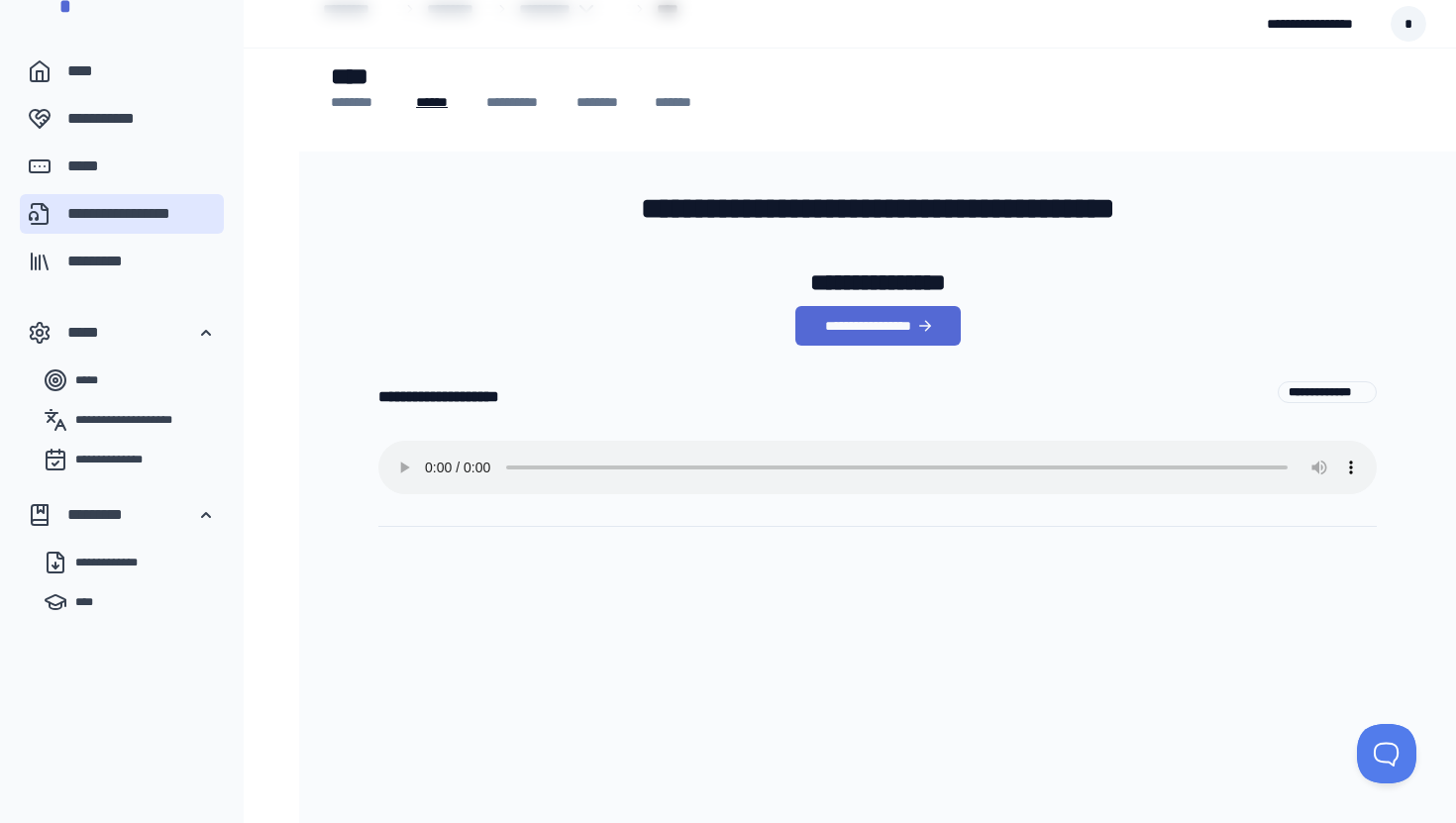 scroll, scrollTop: 55, scrollLeft: 0, axis: vertical 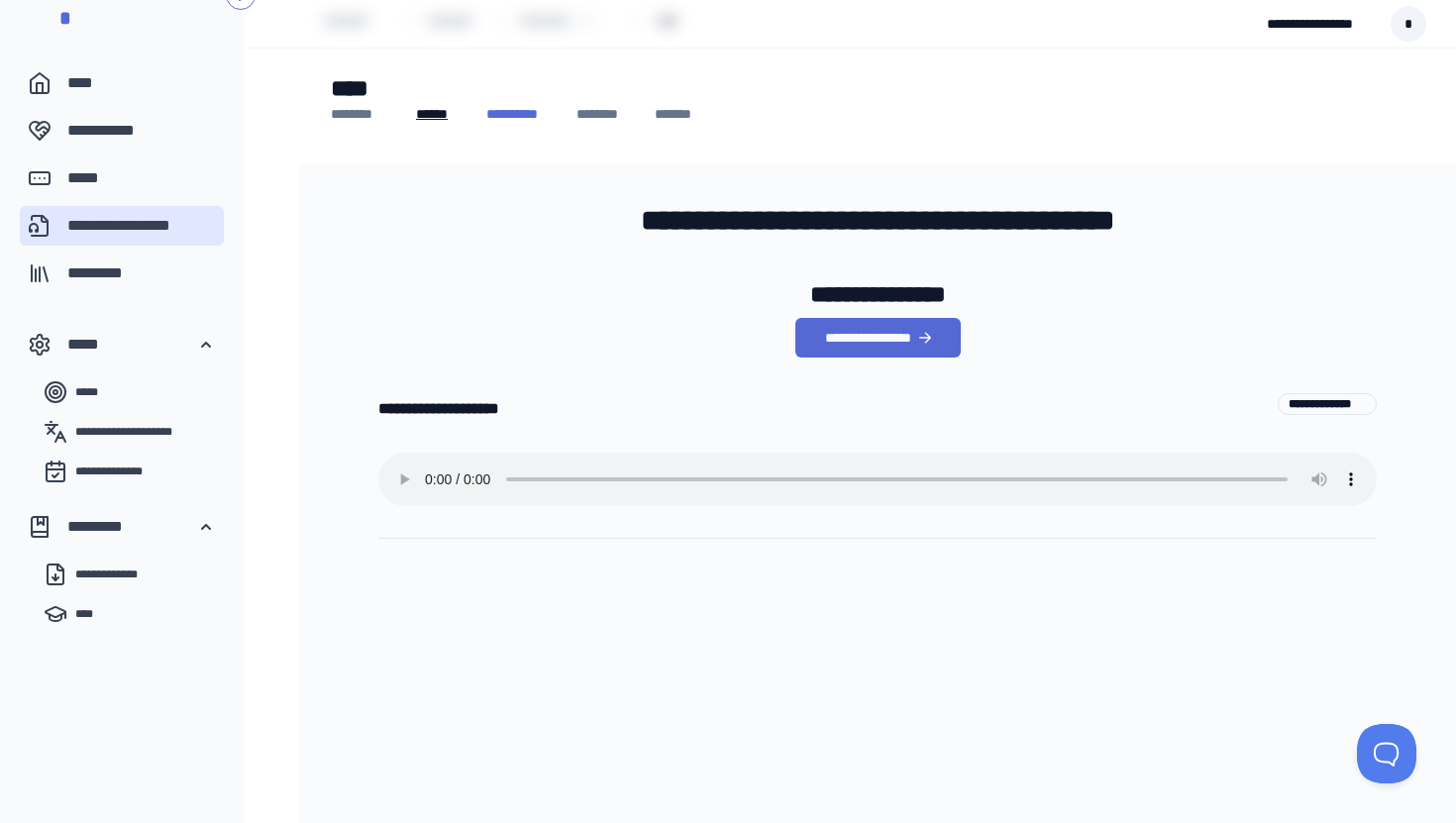 click on "**********" at bounding box center (519, 114) 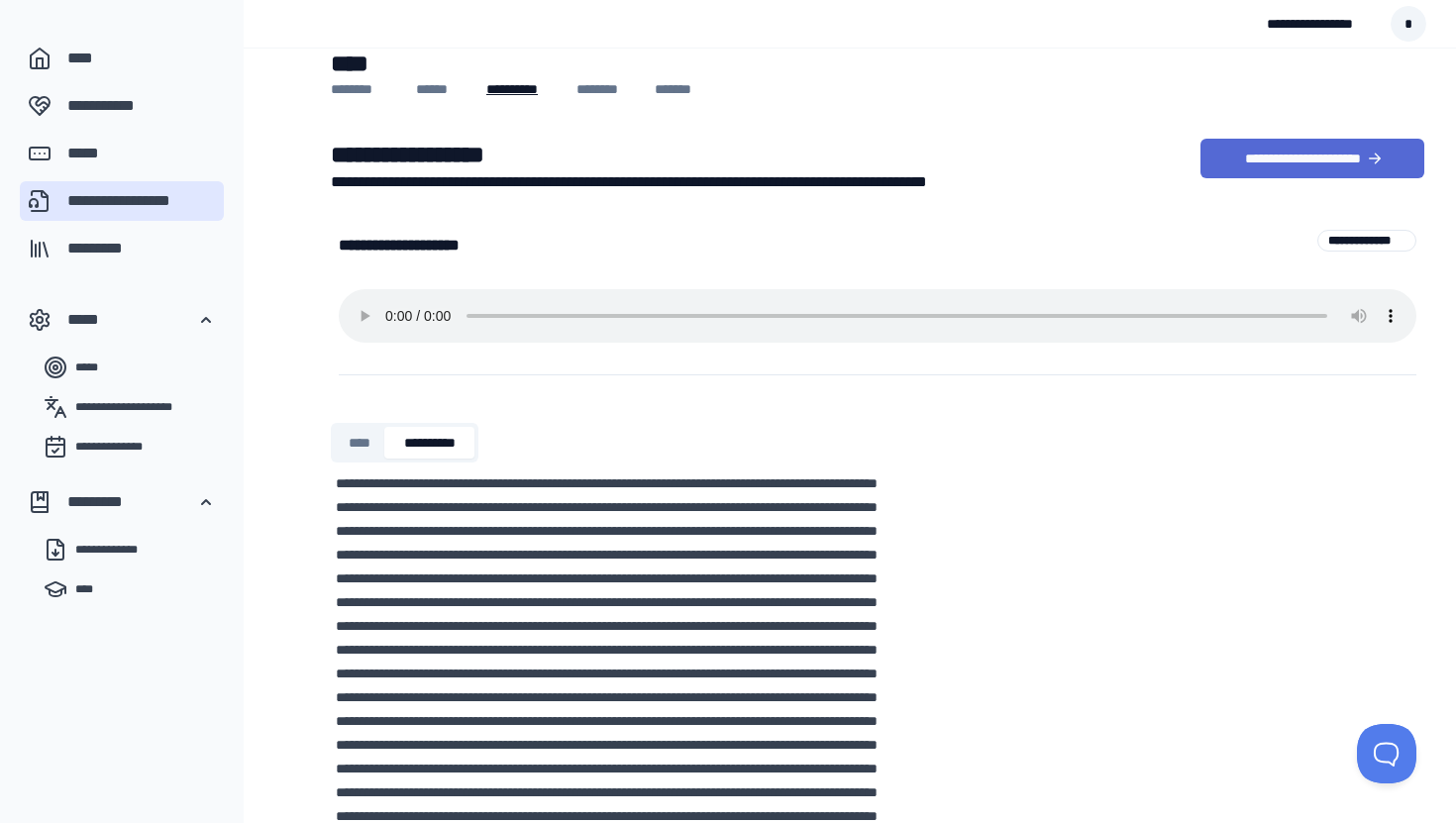 scroll, scrollTop: 18, scrollLeft: 0, axis: vertical 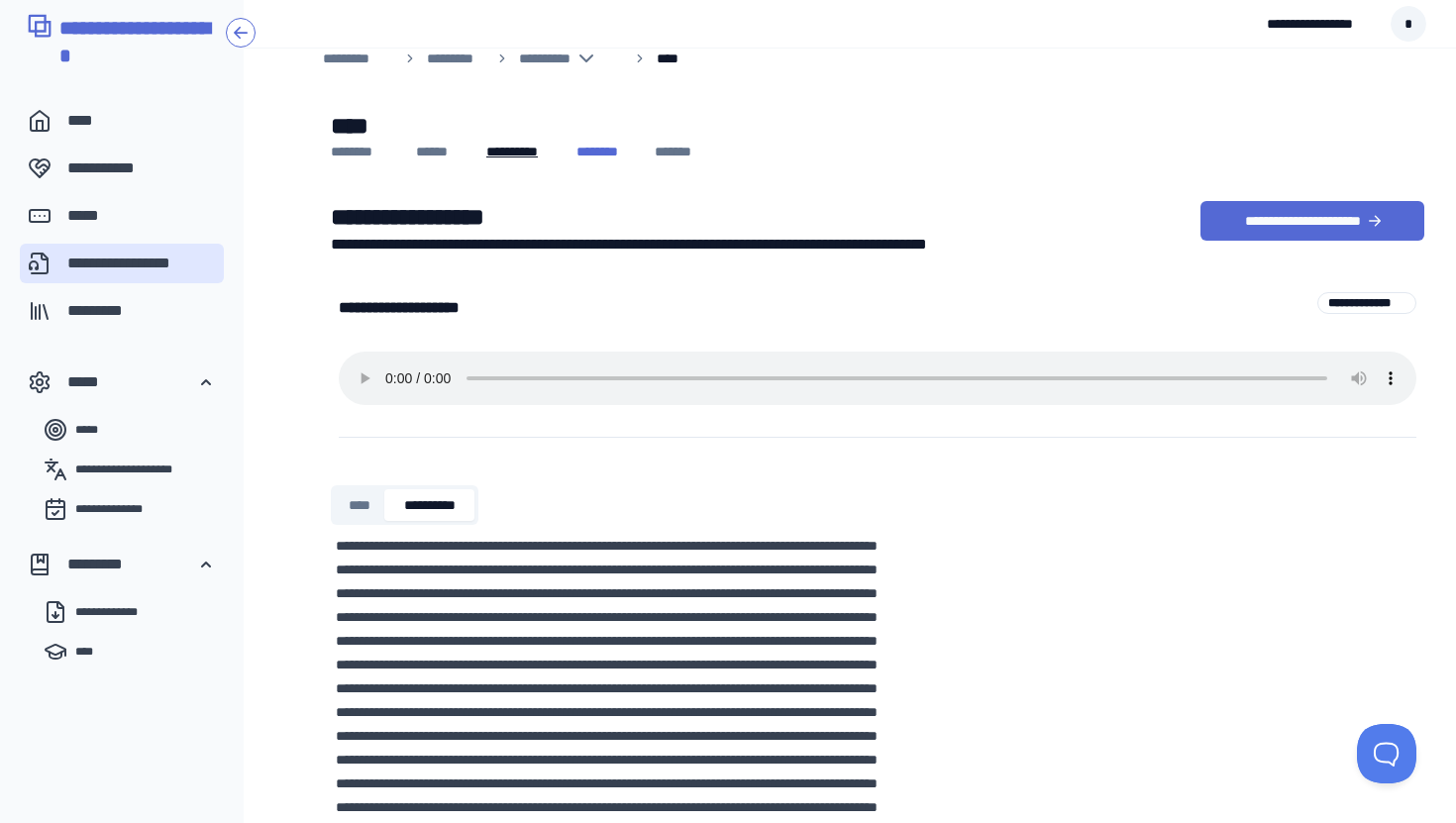 click on "********" at bounding box center (603, 152) 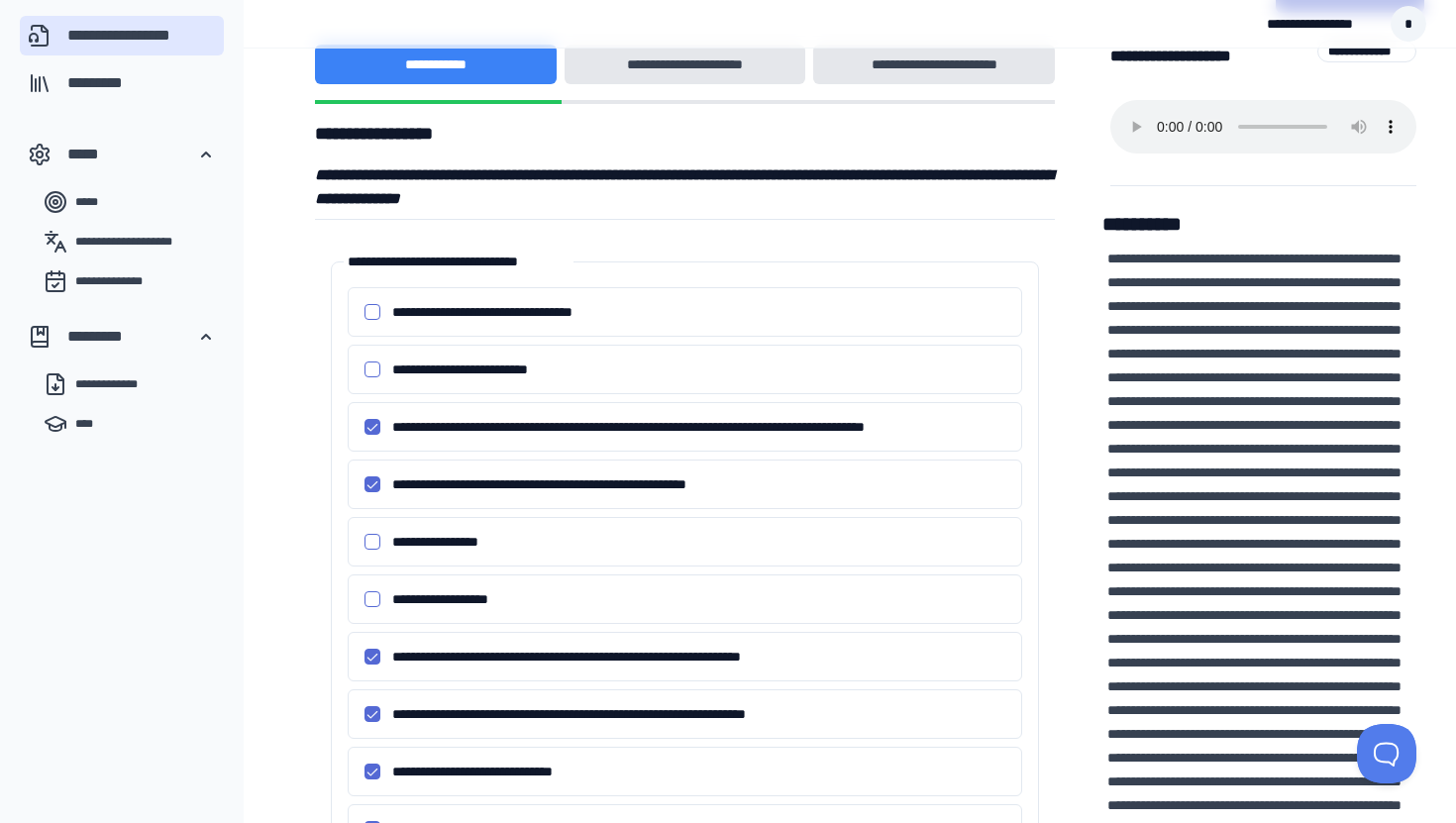 scroll, scrollTop: 248, scrollLeft: 0, axis: vertical 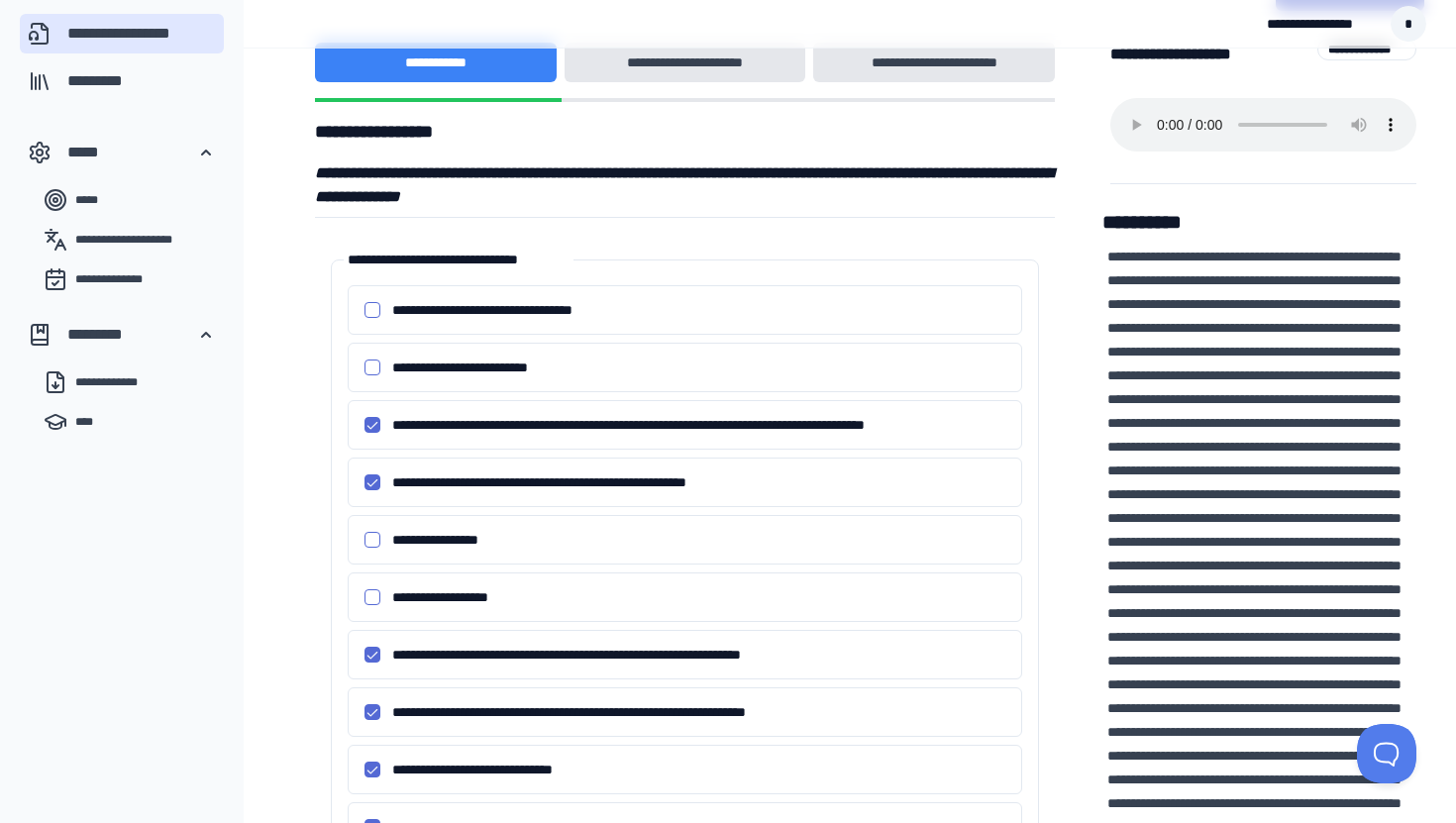 click on "**********" at bounding box center (372, 367) 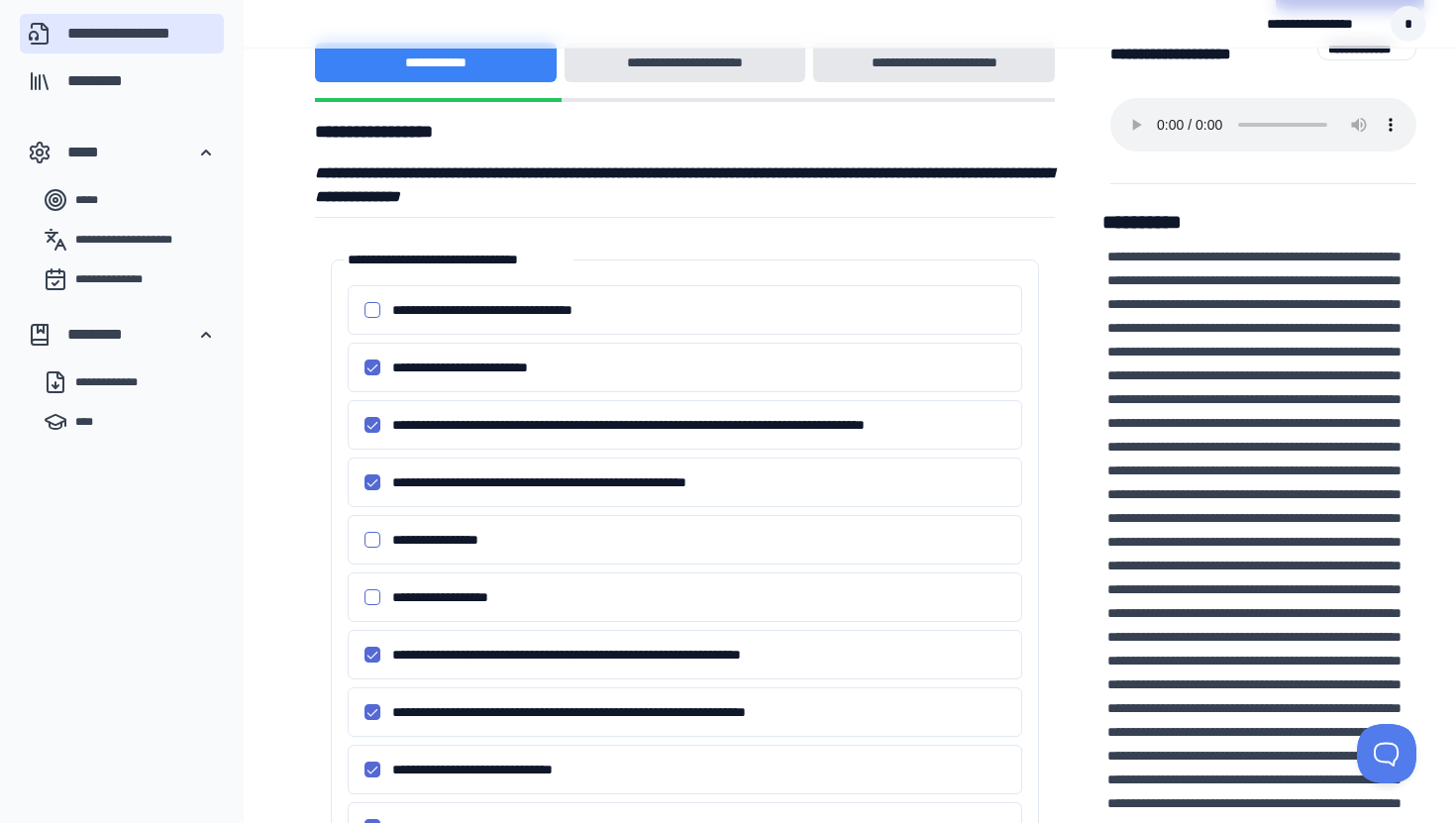 click on "**********" at bounding box center [372, 425] 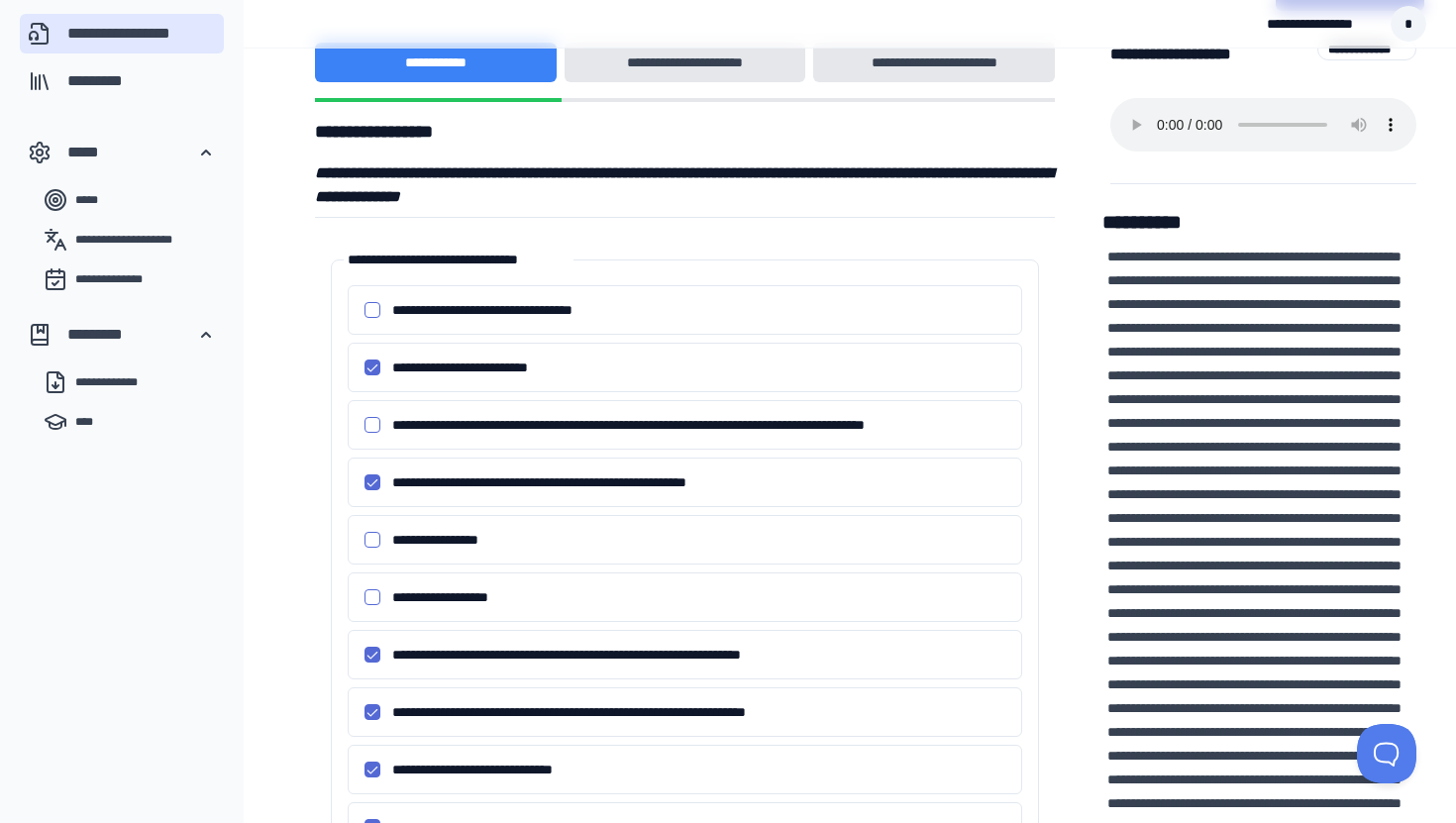 click on "**********" at bounding box center (372, 367) 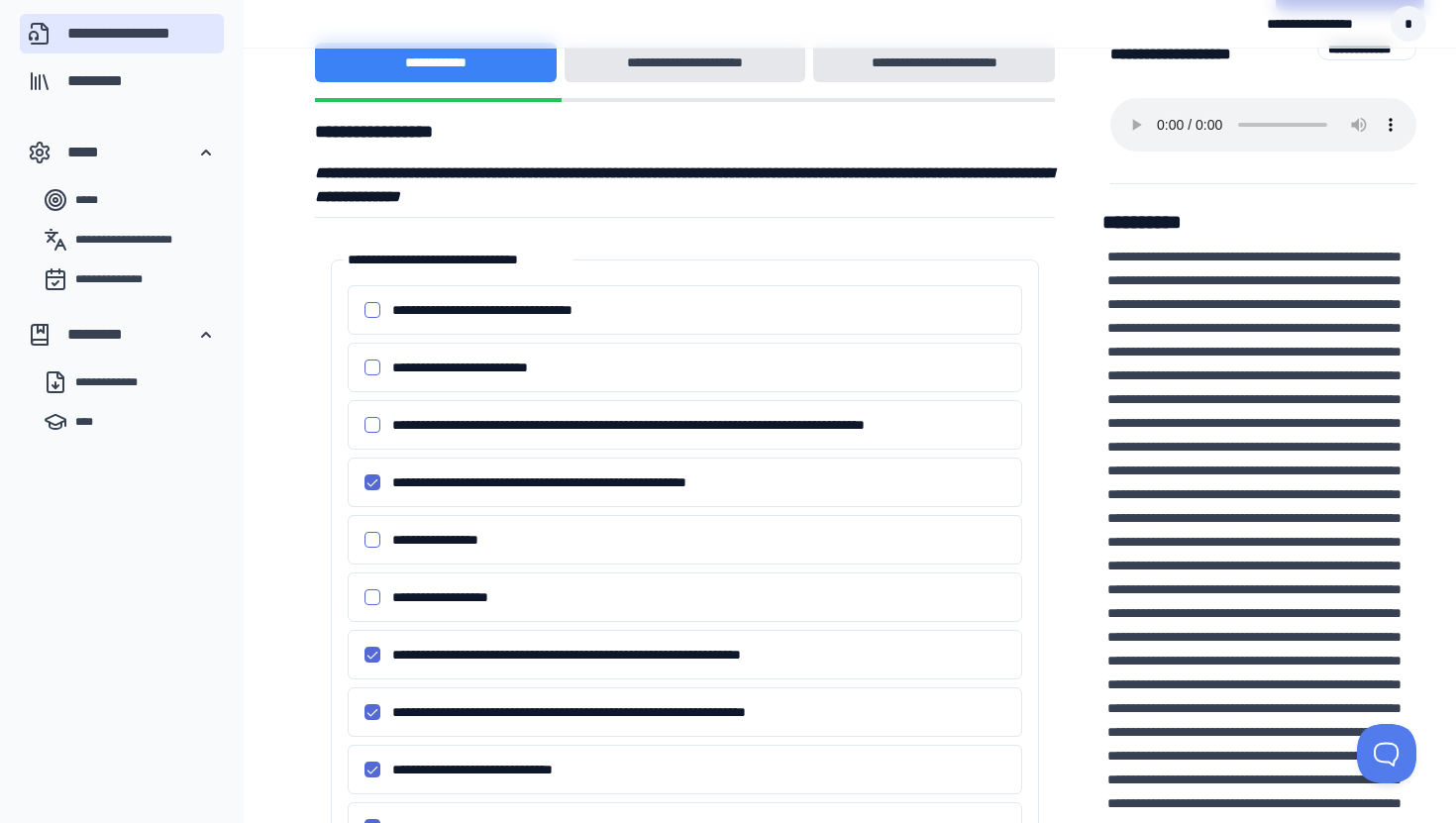 click on "**********" at bounding box center (684, 425) 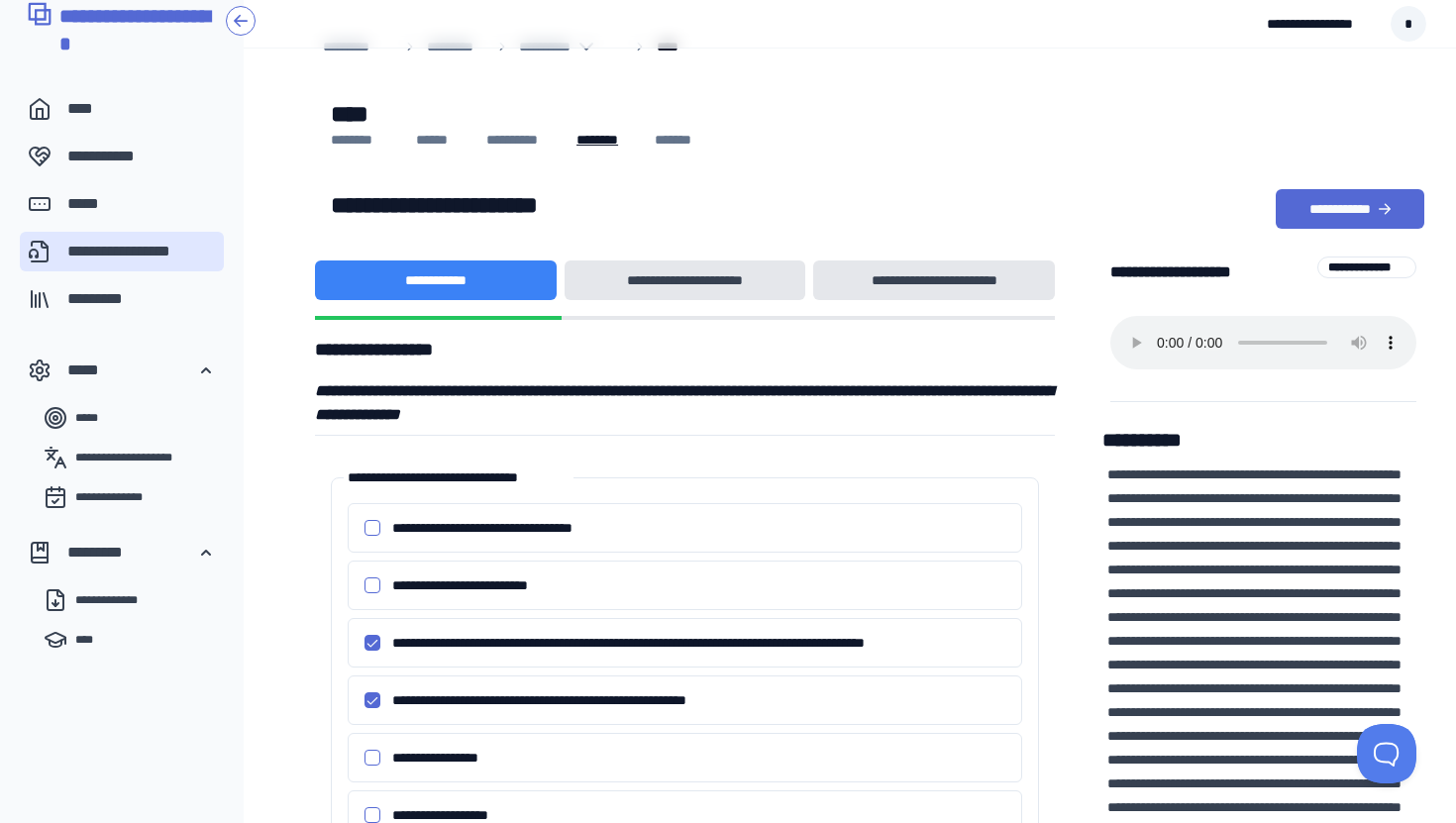 scroll, scrollTop: 0, scrollLeft: 0, axis: both 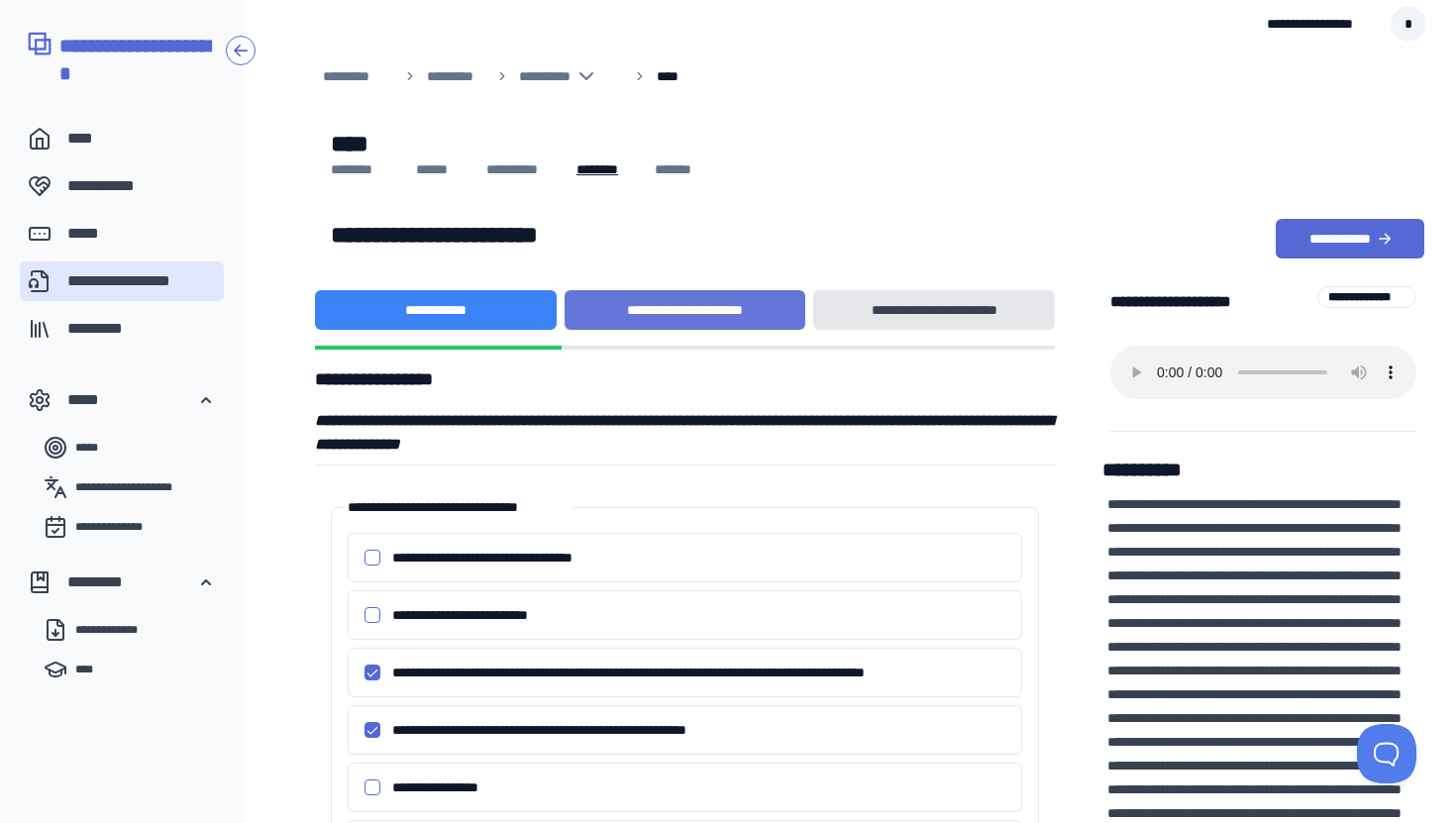 click on "**********" at bounding box center [684, 310] 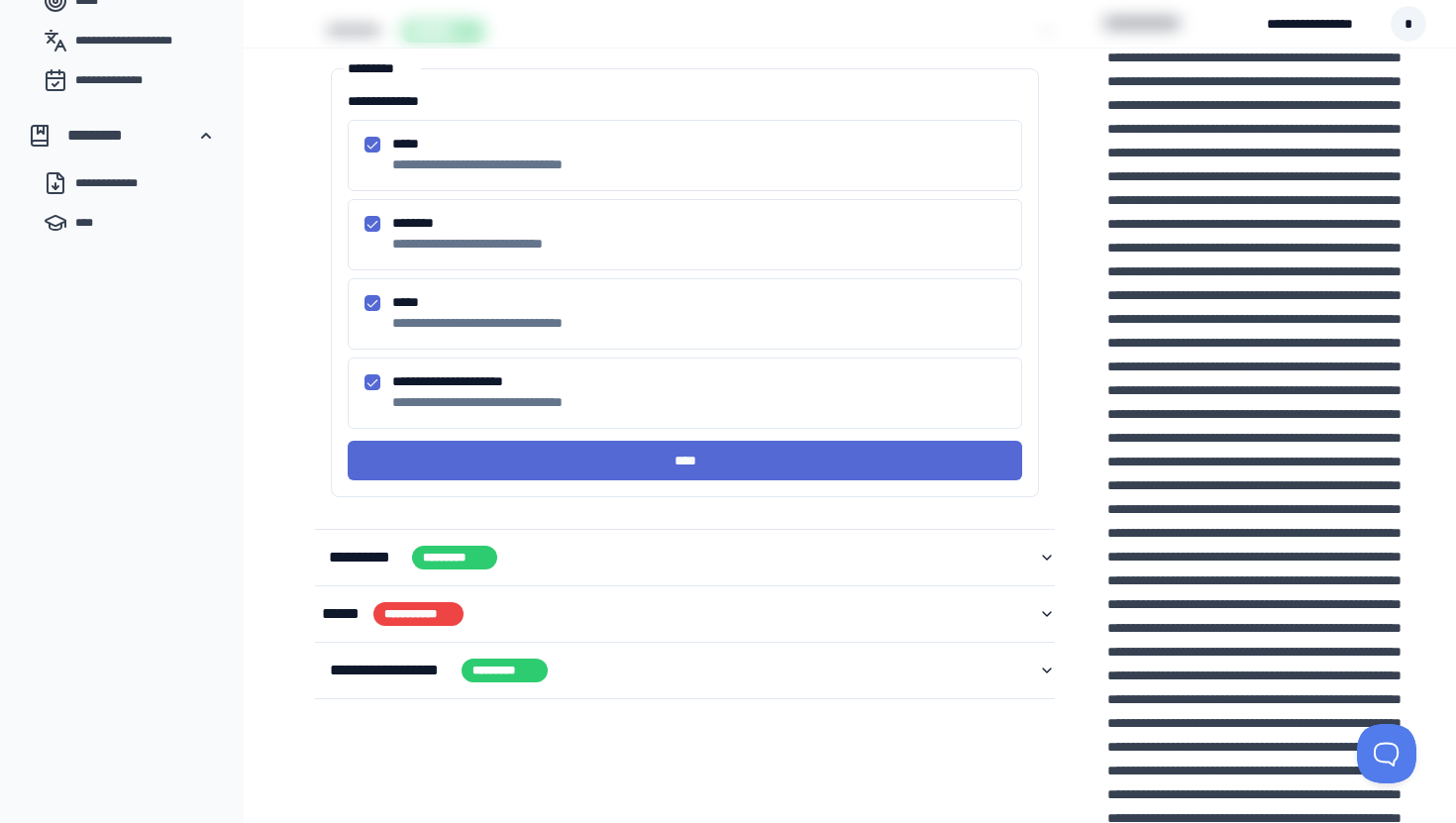 scroll, scrollTop: 446, scrollLeft: 0, axis: vertical 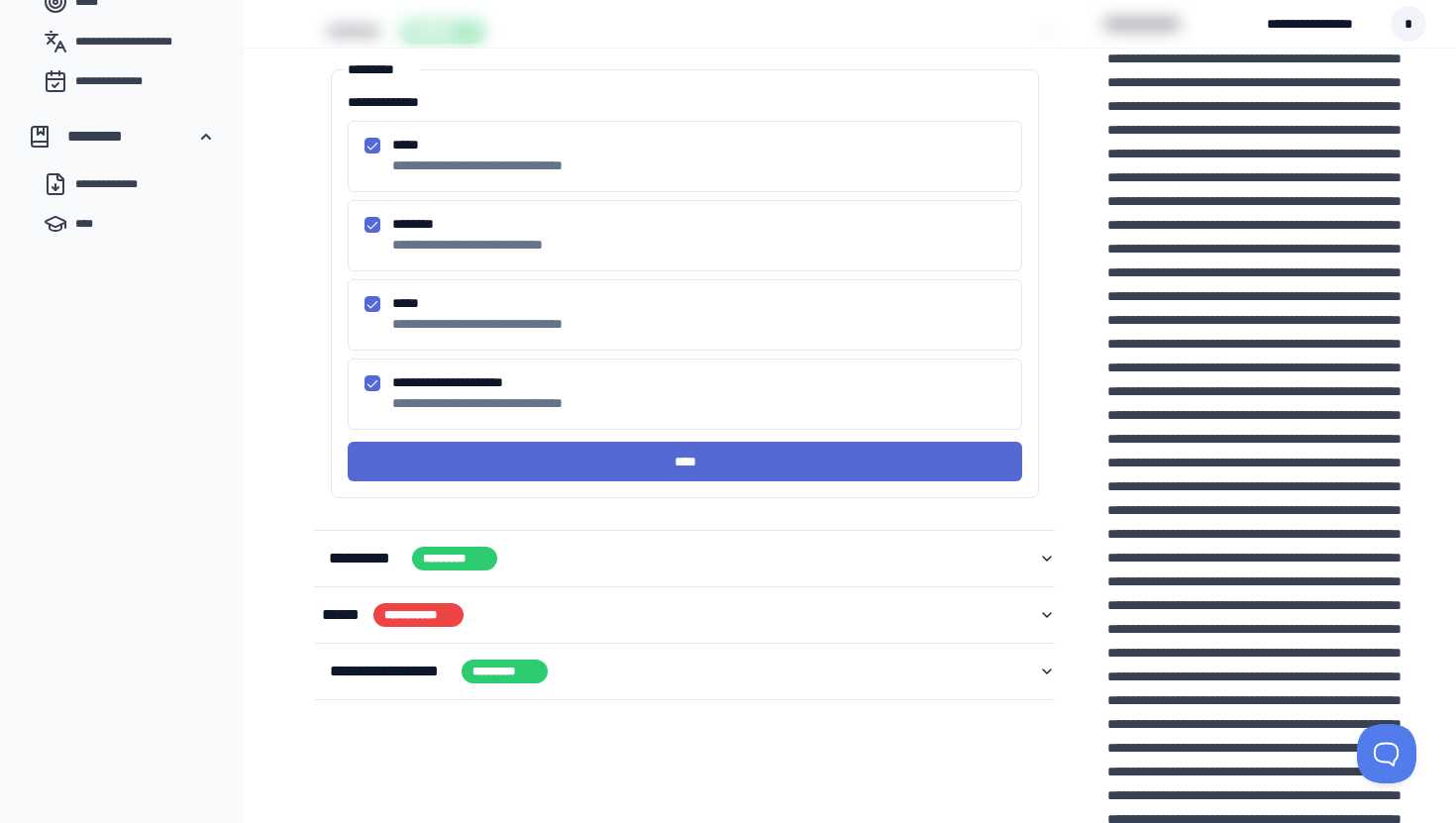 click on "*****" at bounding box center [372, 304] 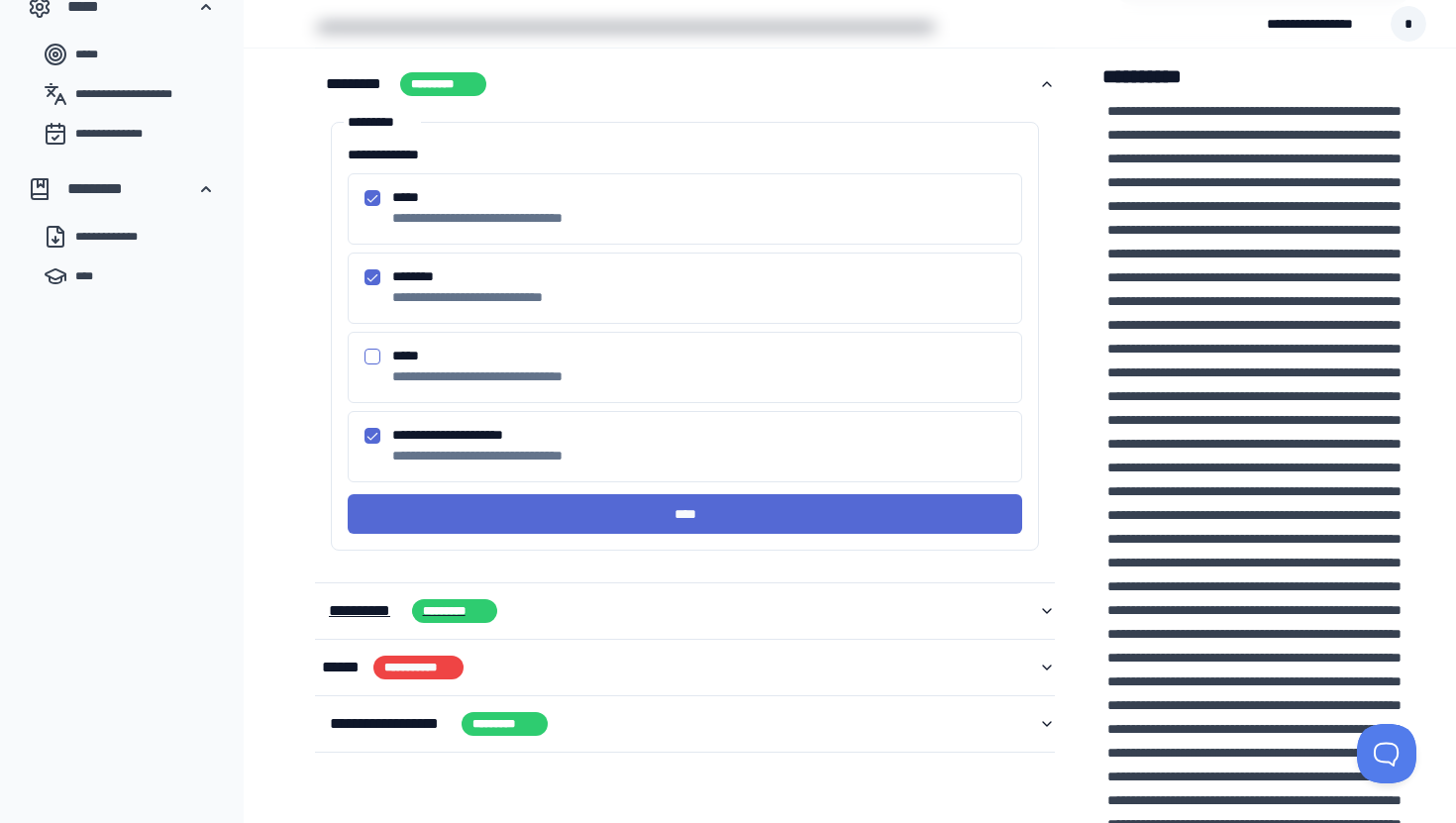 scroll, scrollTop: 386, scrollLeft: 0, axis: vertical 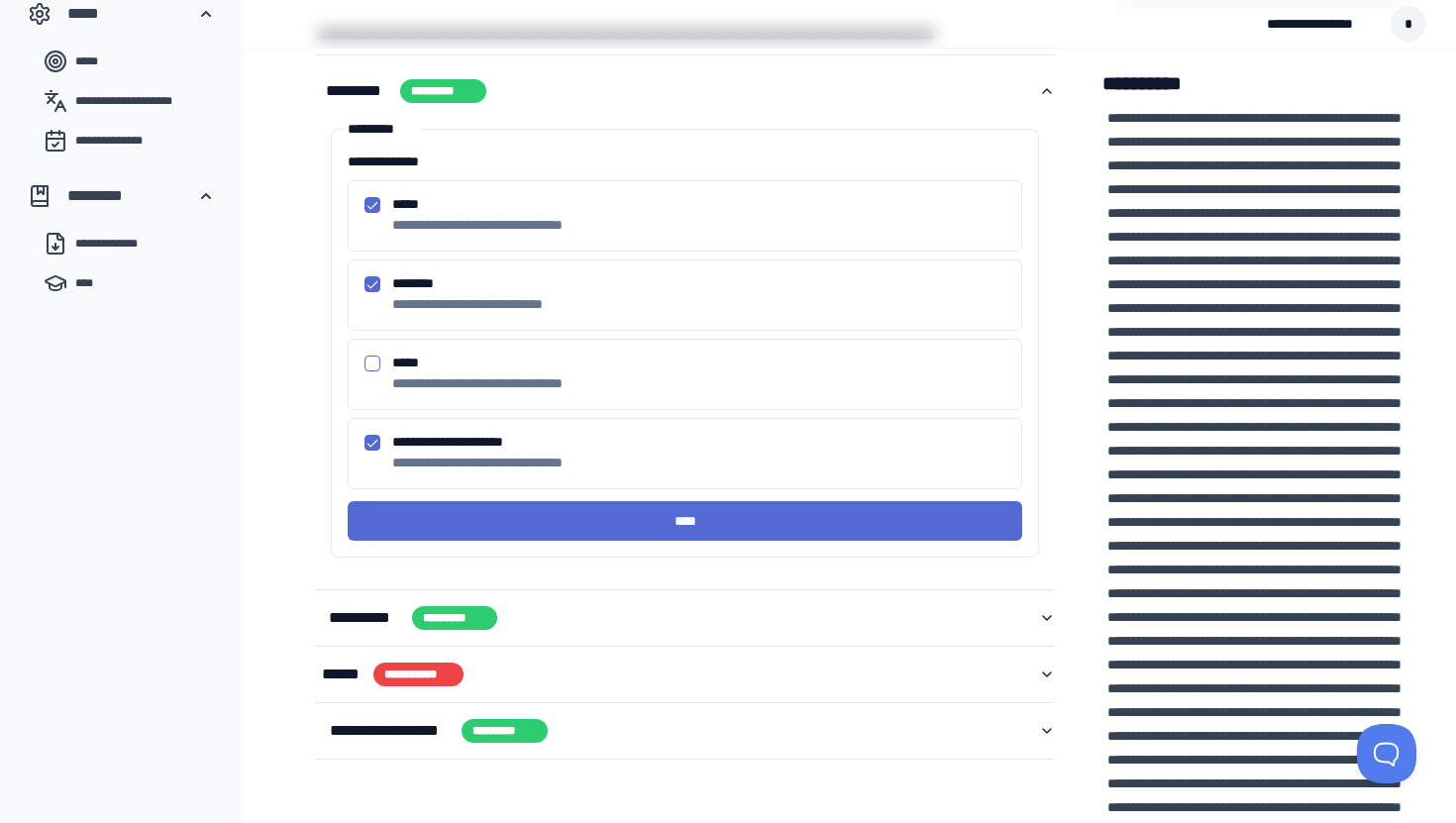click on "*****" at bounding box center (372, 205) 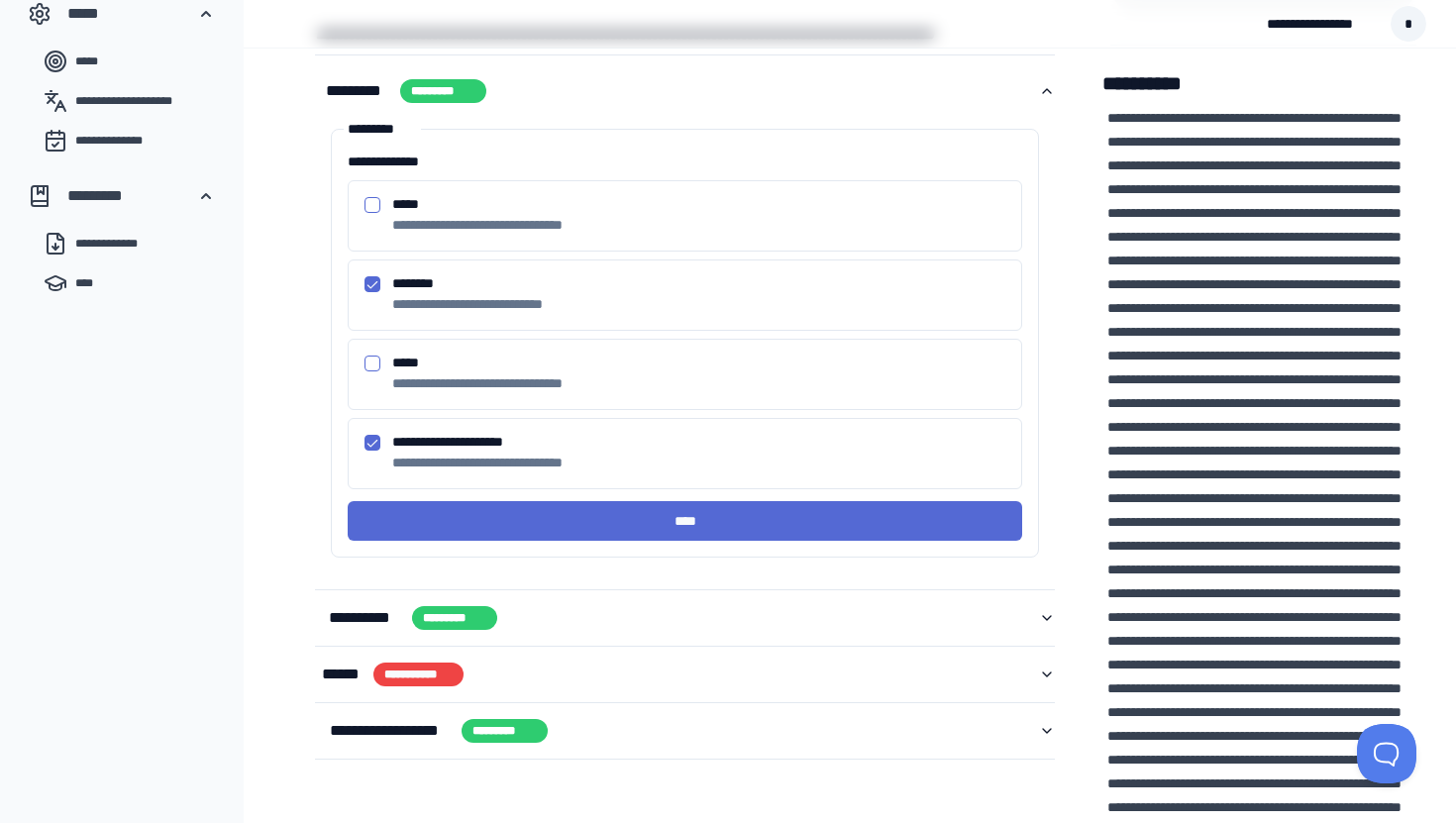 click on "*****" at bounding box center (372, 205) 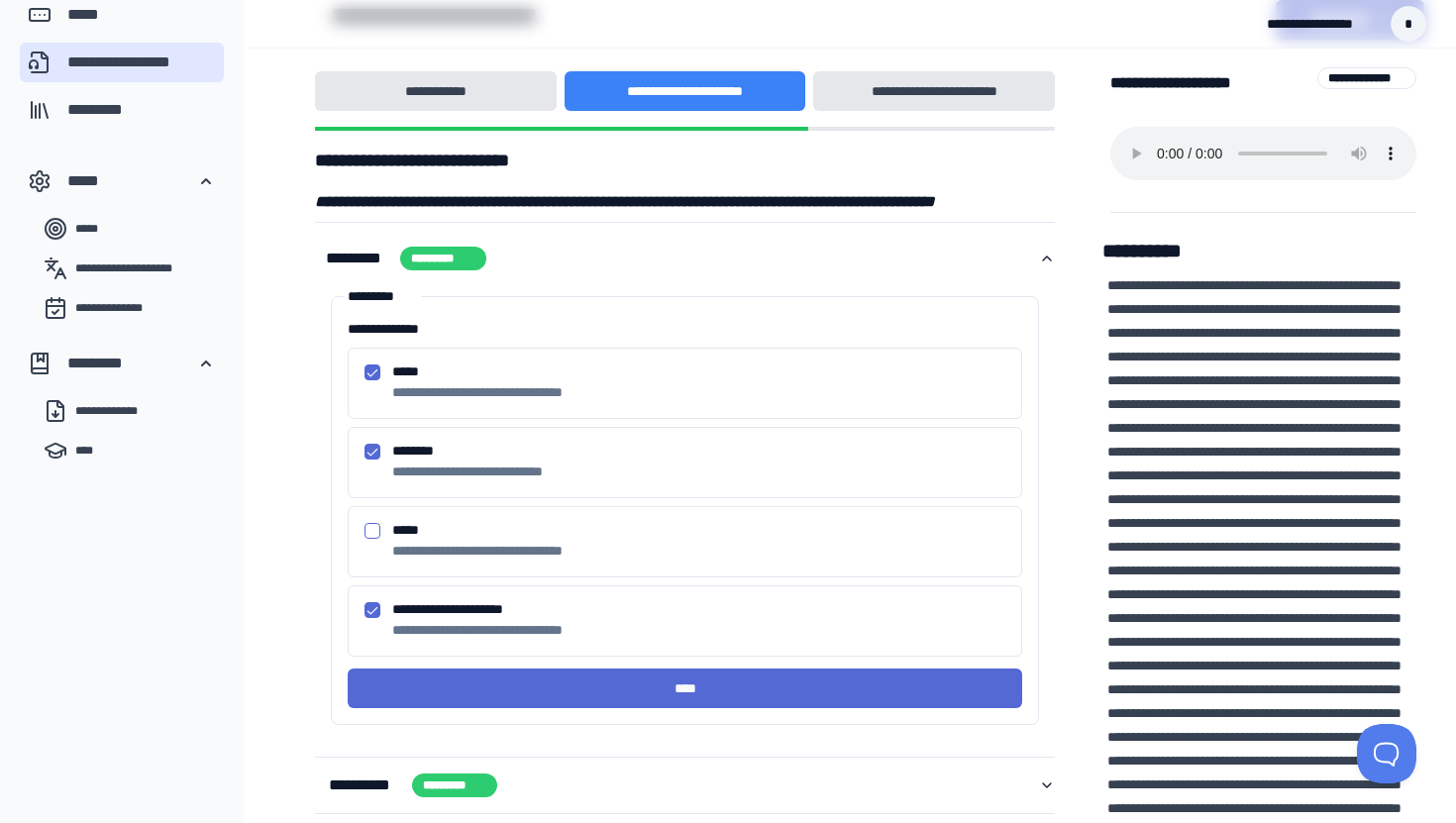 scroll, scrollTop: 212, scrollLeft: 0, axis: vertical 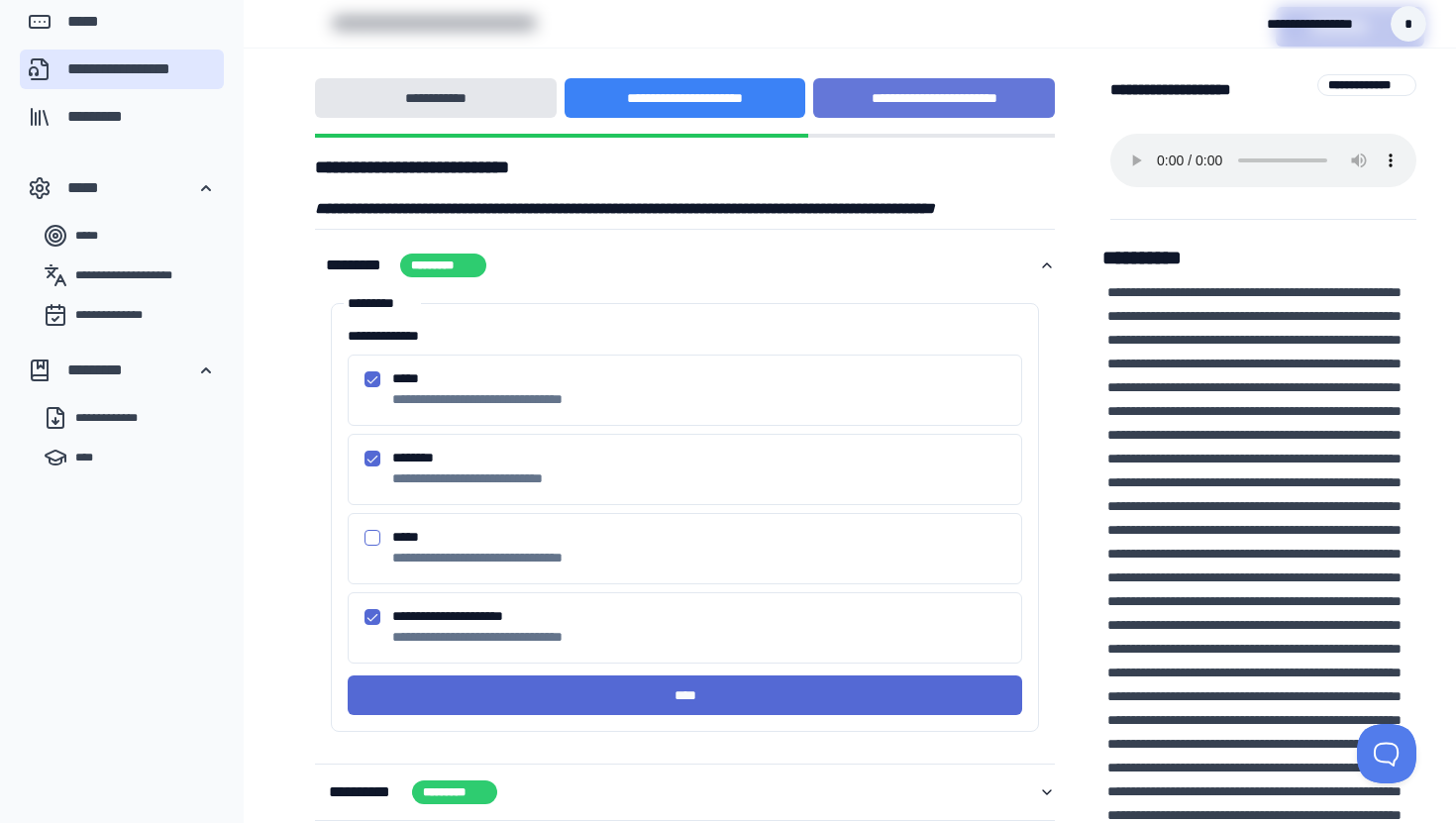 click on "**********" at bounding box center (933, 98) 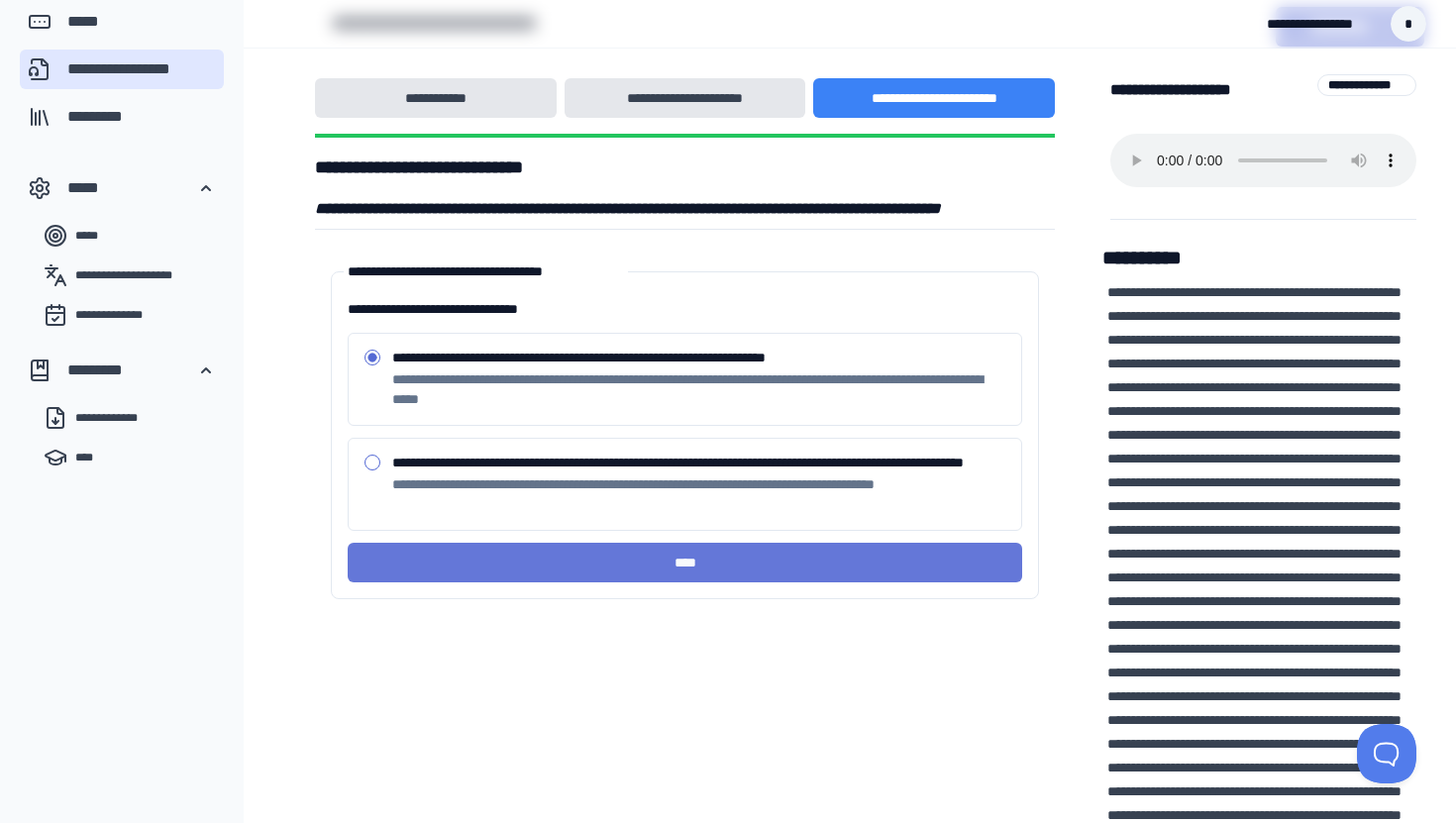 click on "****" at bounding box center [684, 563] 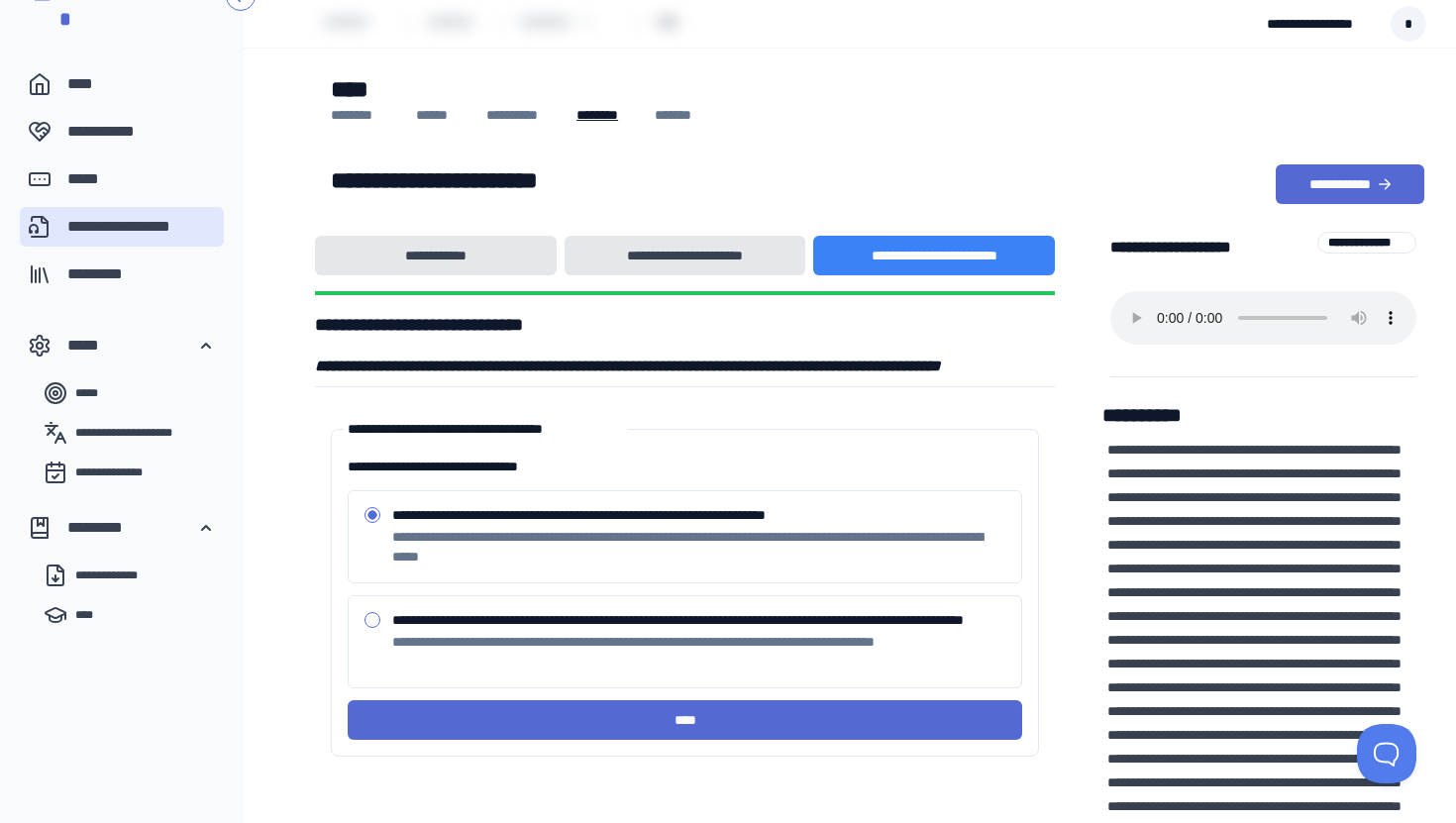 scroll, scrollTop: 59, scrollLeft: 0, axis: vertical 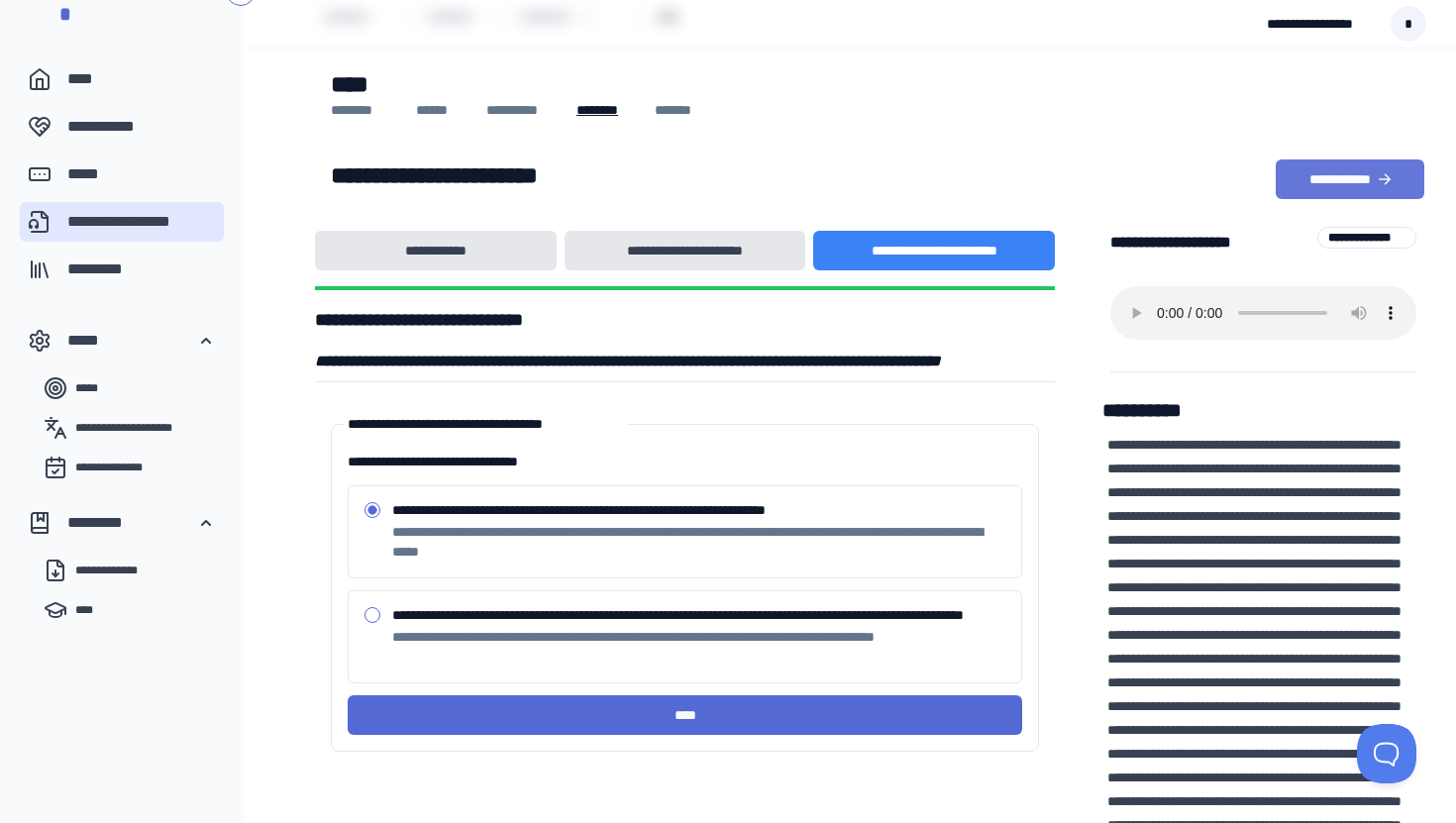 click on "**********" at bounding box center (1350, 179) 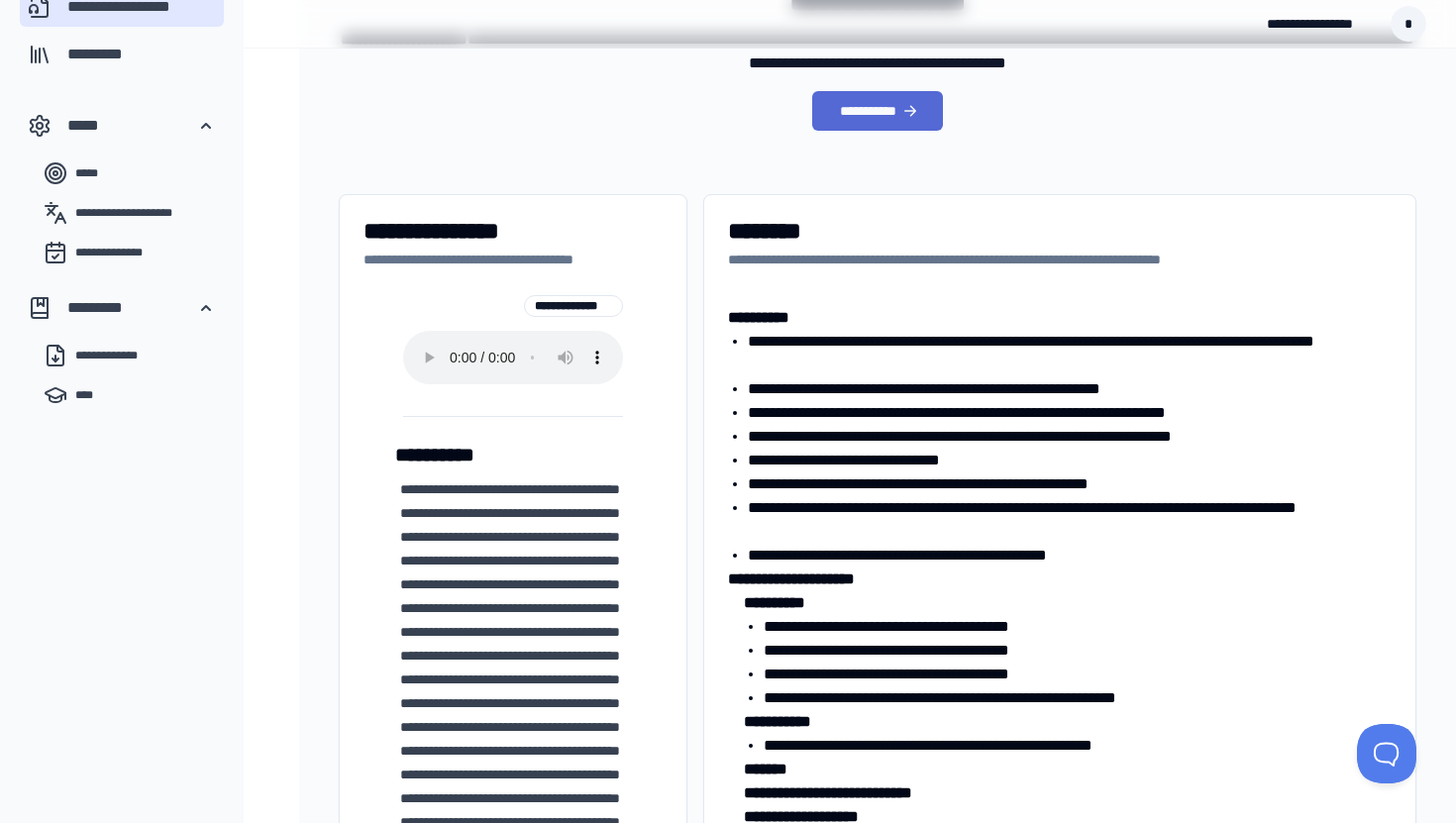 scroll, scrollTop: 275, scrollLeft: 0, axis: vertical 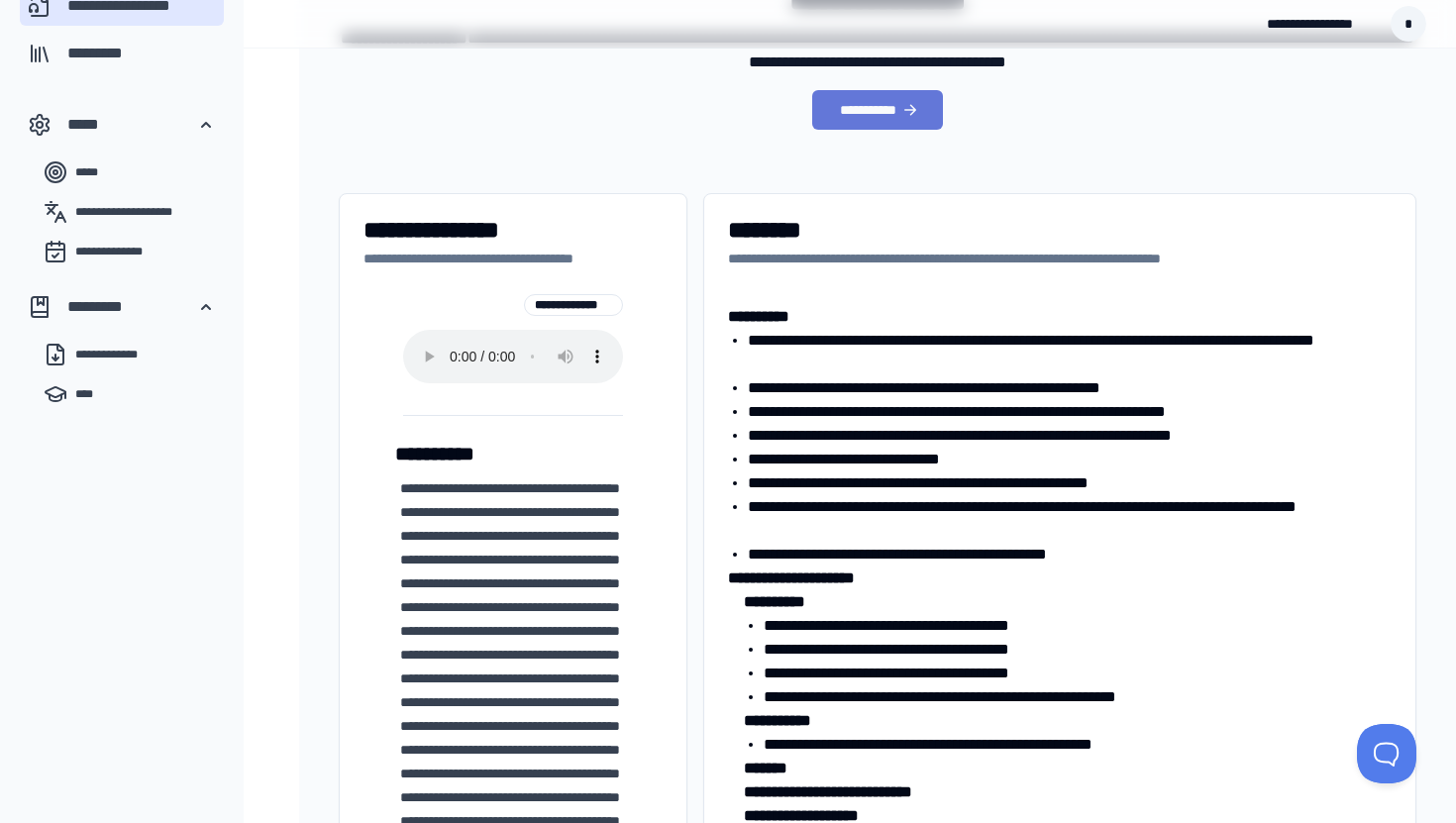 click on "**********" at bounding box center [878, 110] 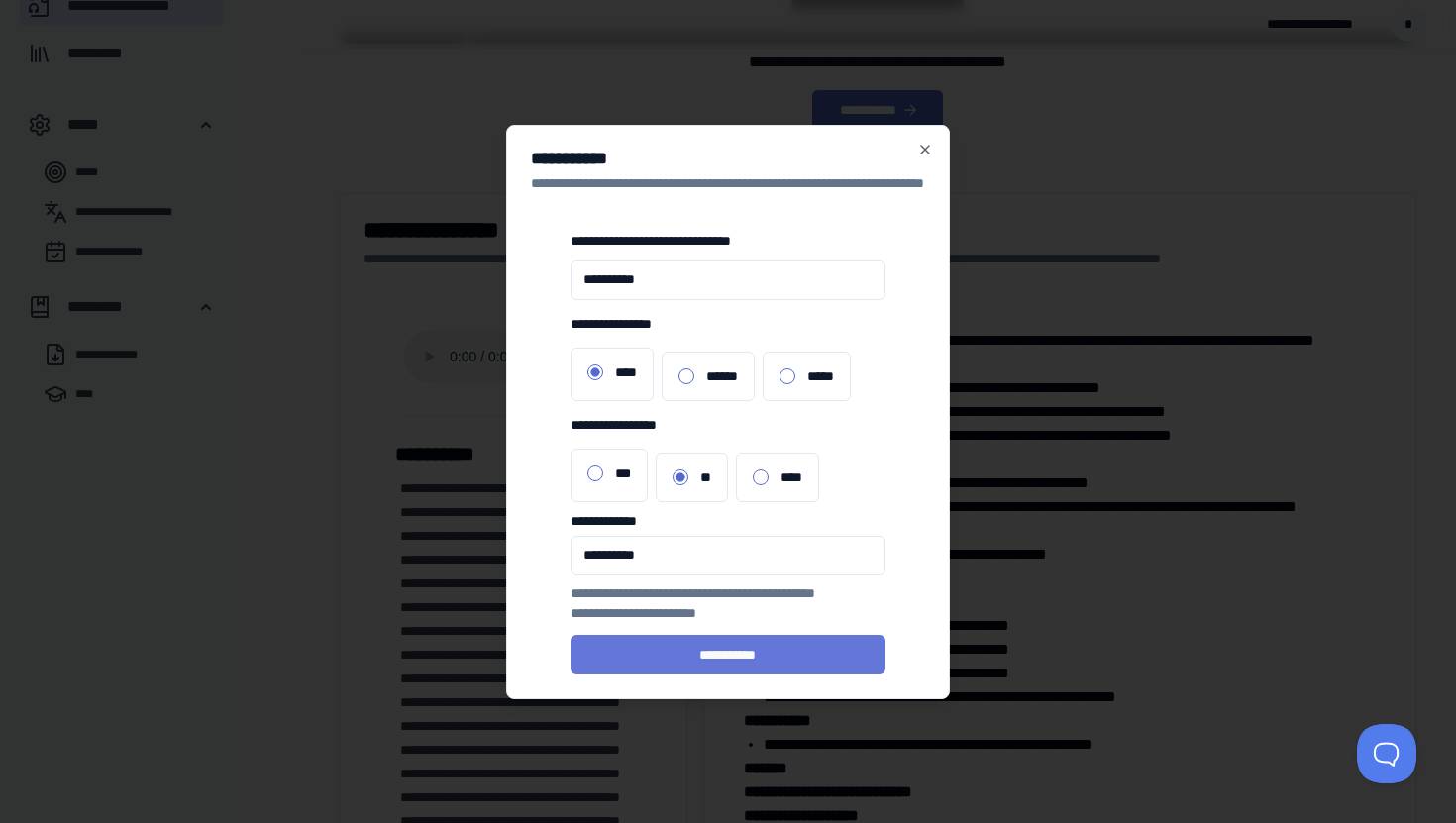 click on "**********" at bounding box center (728, 655) 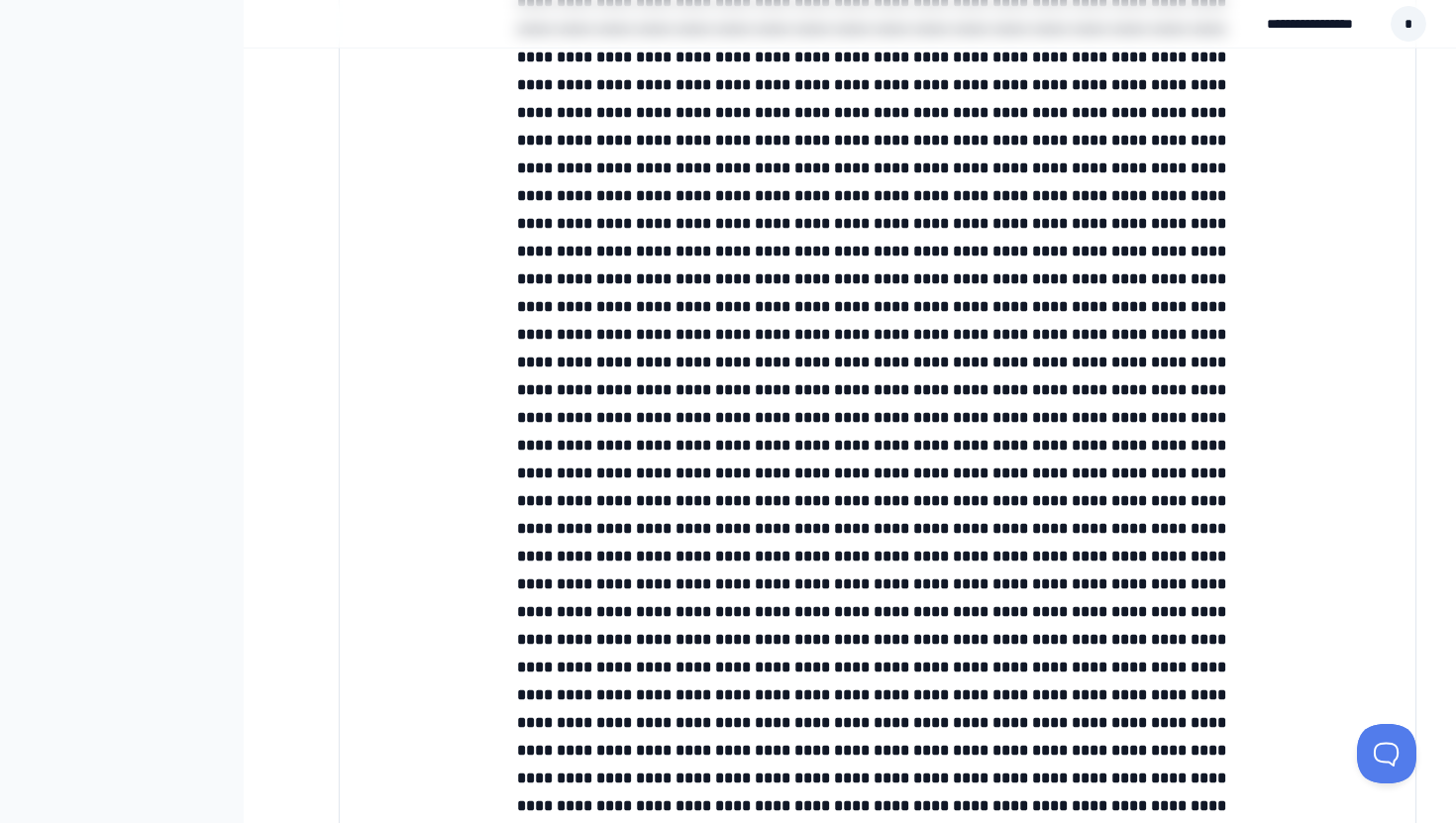 scroll, scrollTop: 0, scrollLeft: 0, axis: both 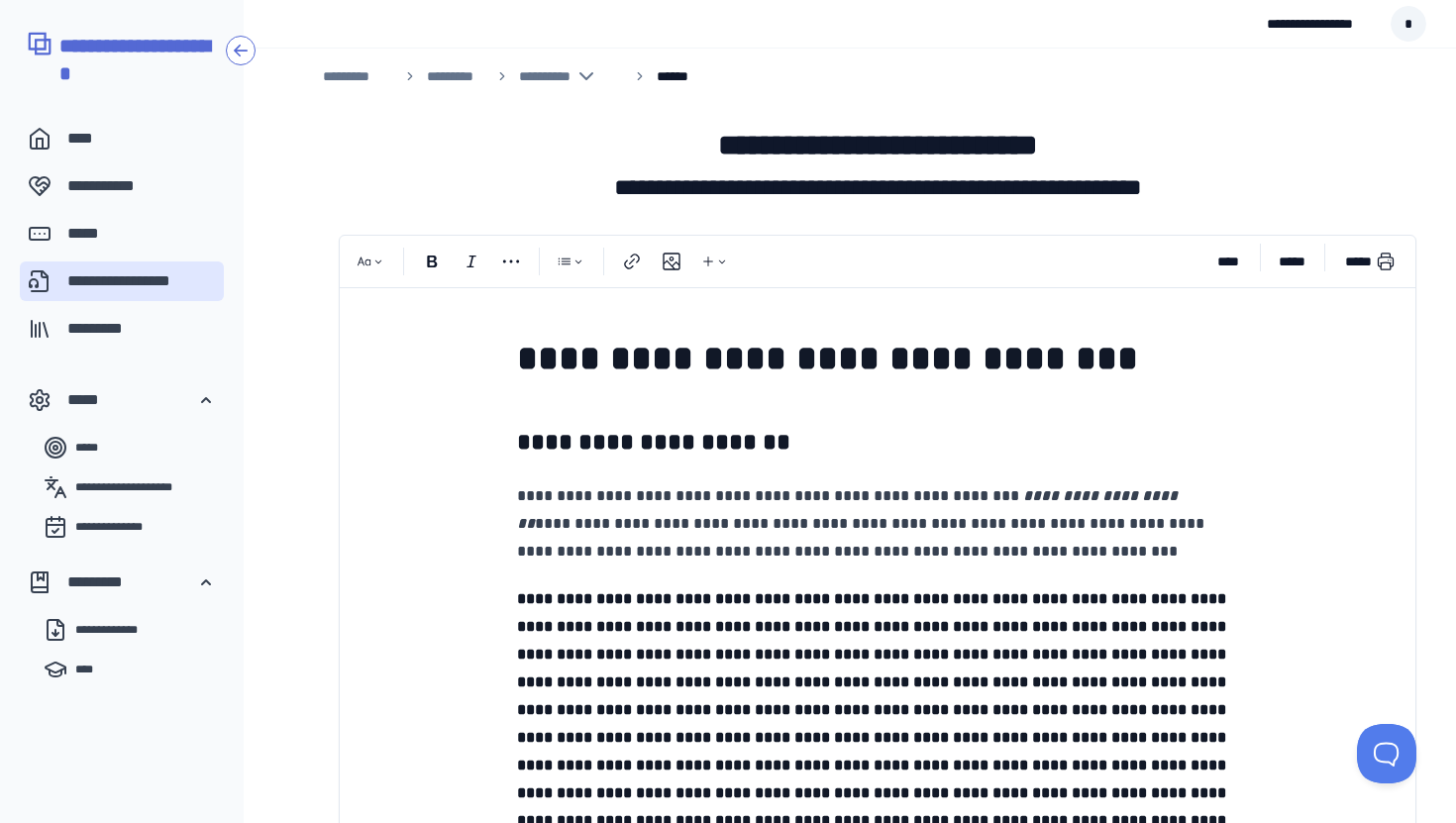 click 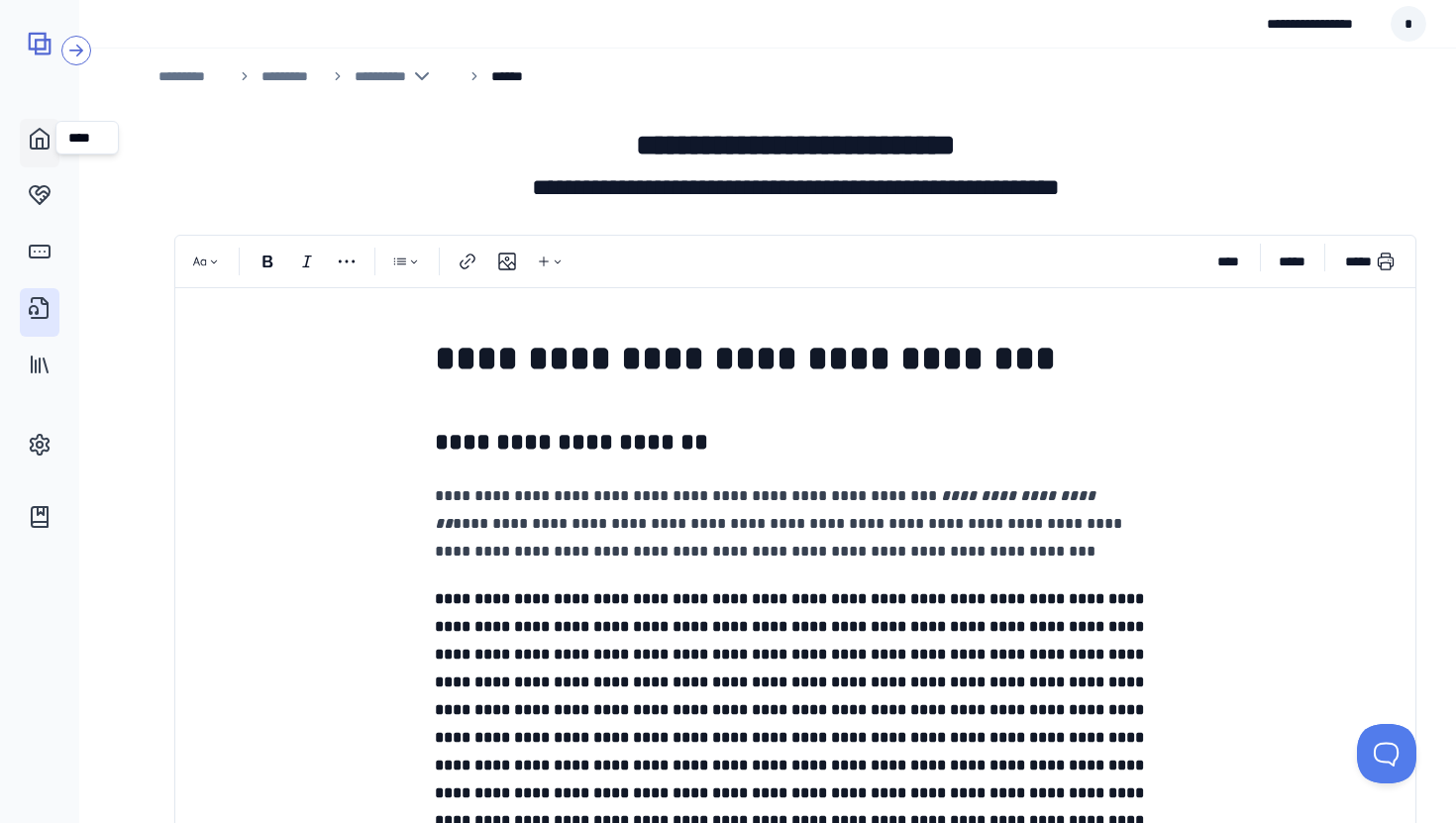 click 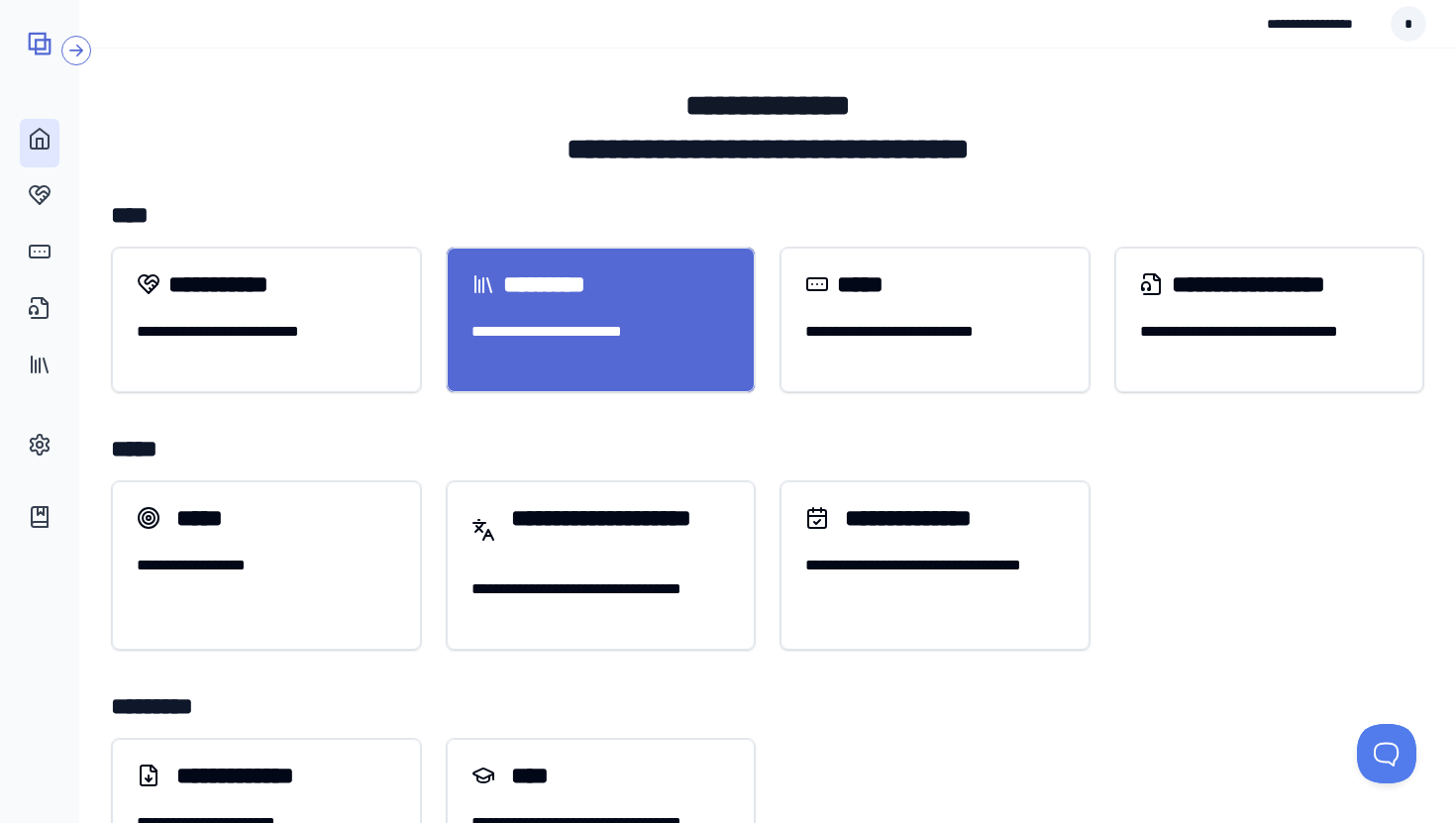 click on "[FIRST] [LAST] [NUMBER]" at bounding box center (601, 332) 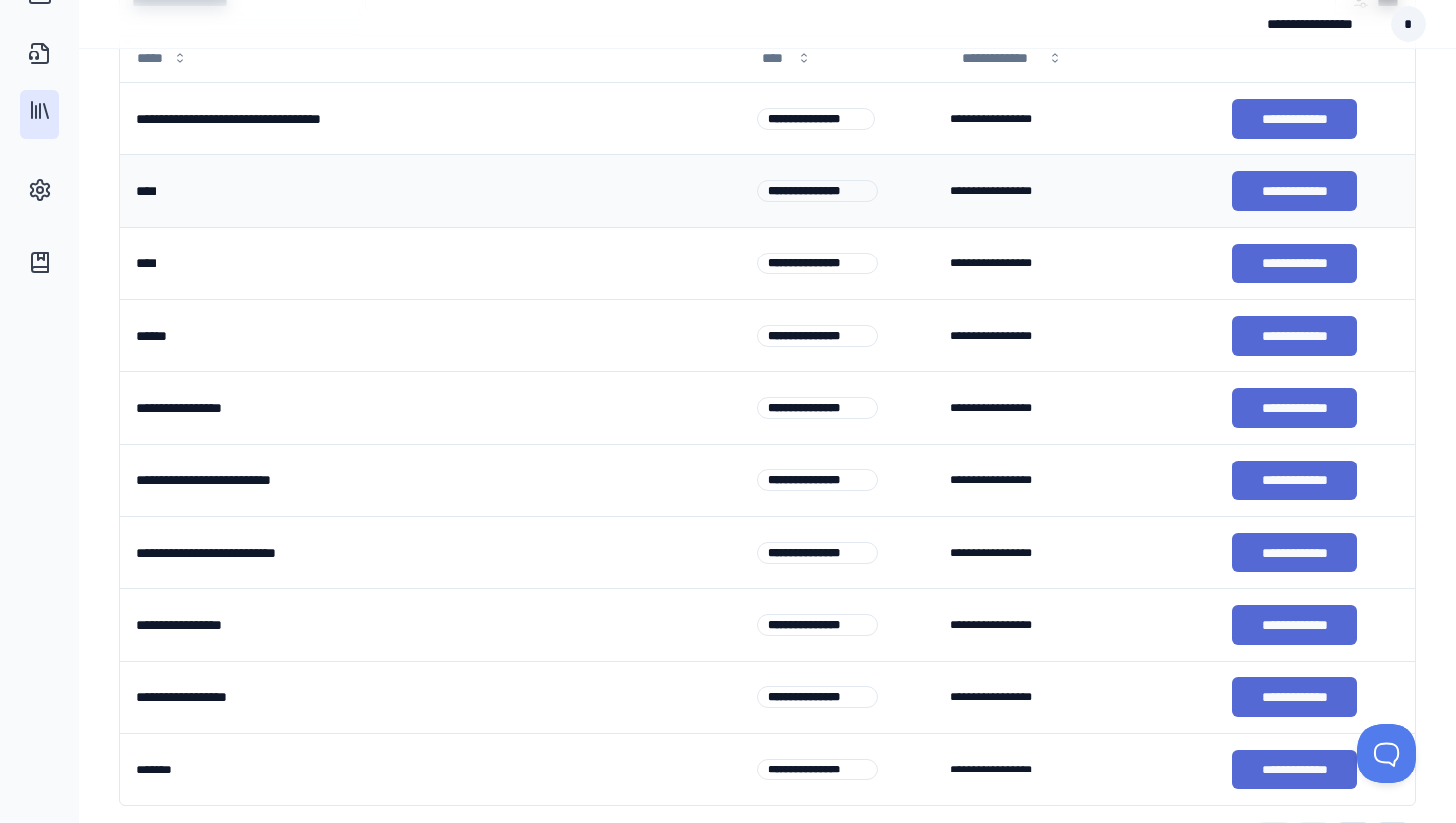 scroll, scrollTop: 254, scrollLeft: 0, axis: vertical 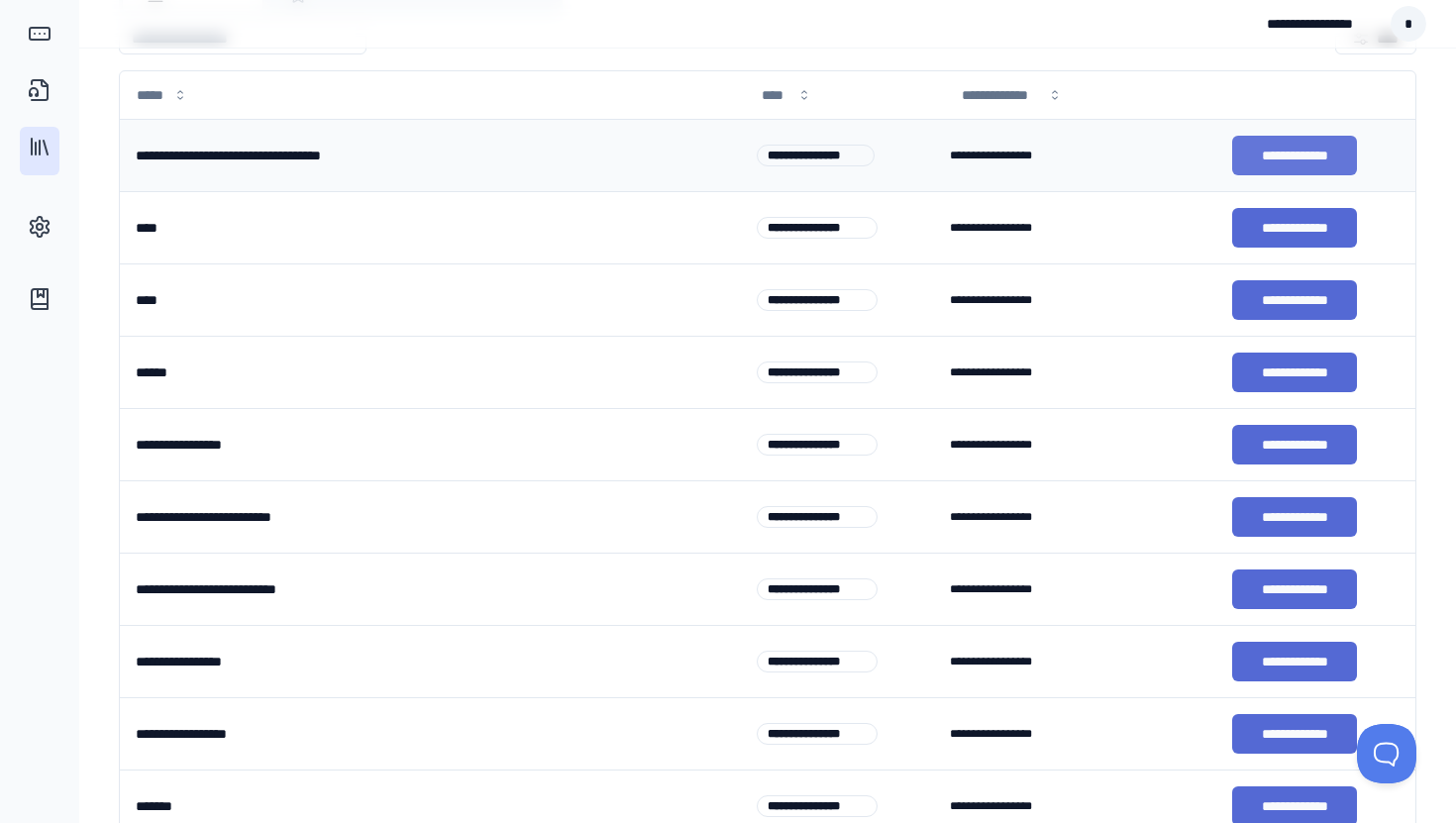 click on "**********" at bounding box center (1295, 155) 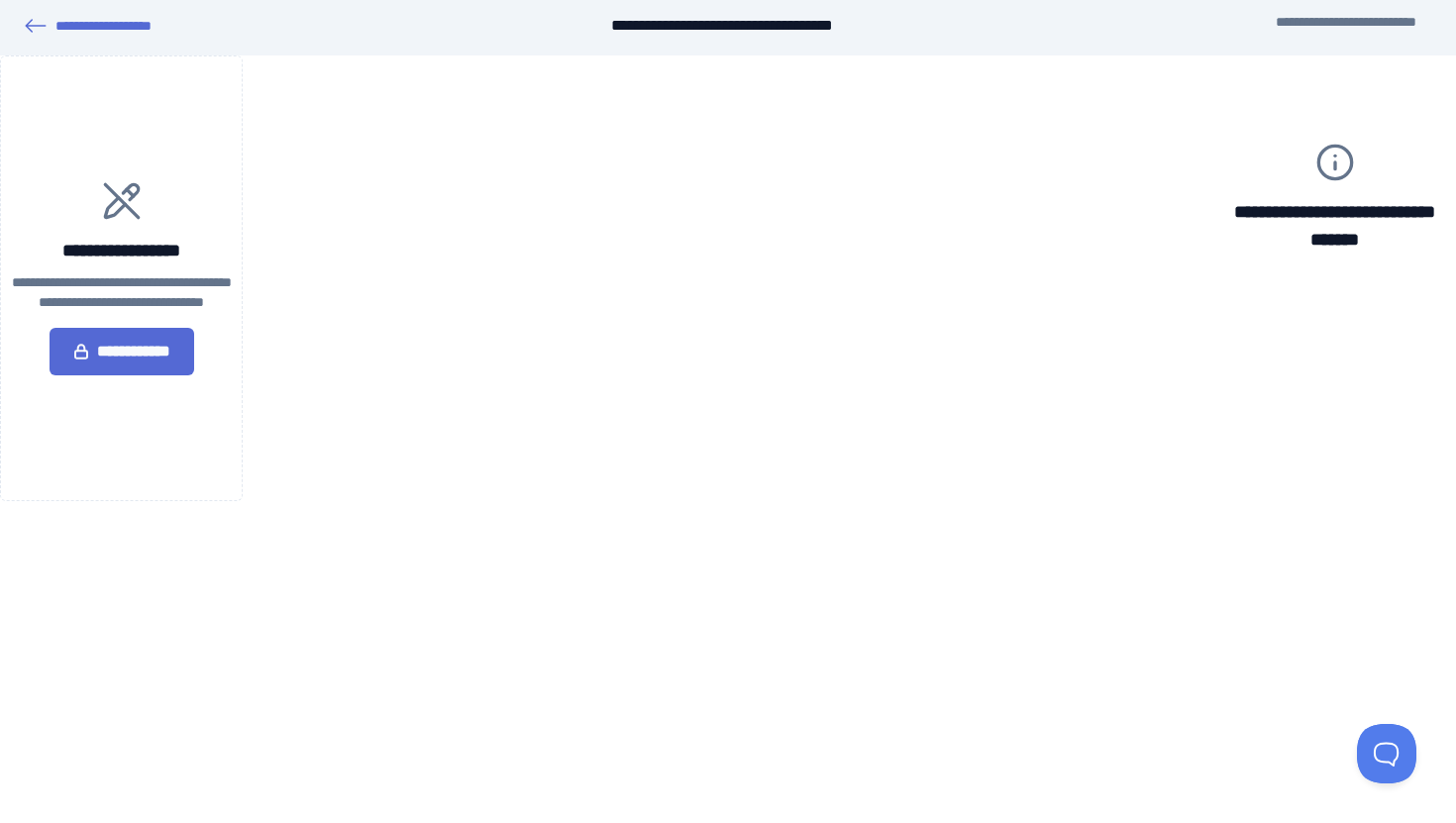 scroll, scrollTop: 4, scrollLeft: 0, axis: vertical 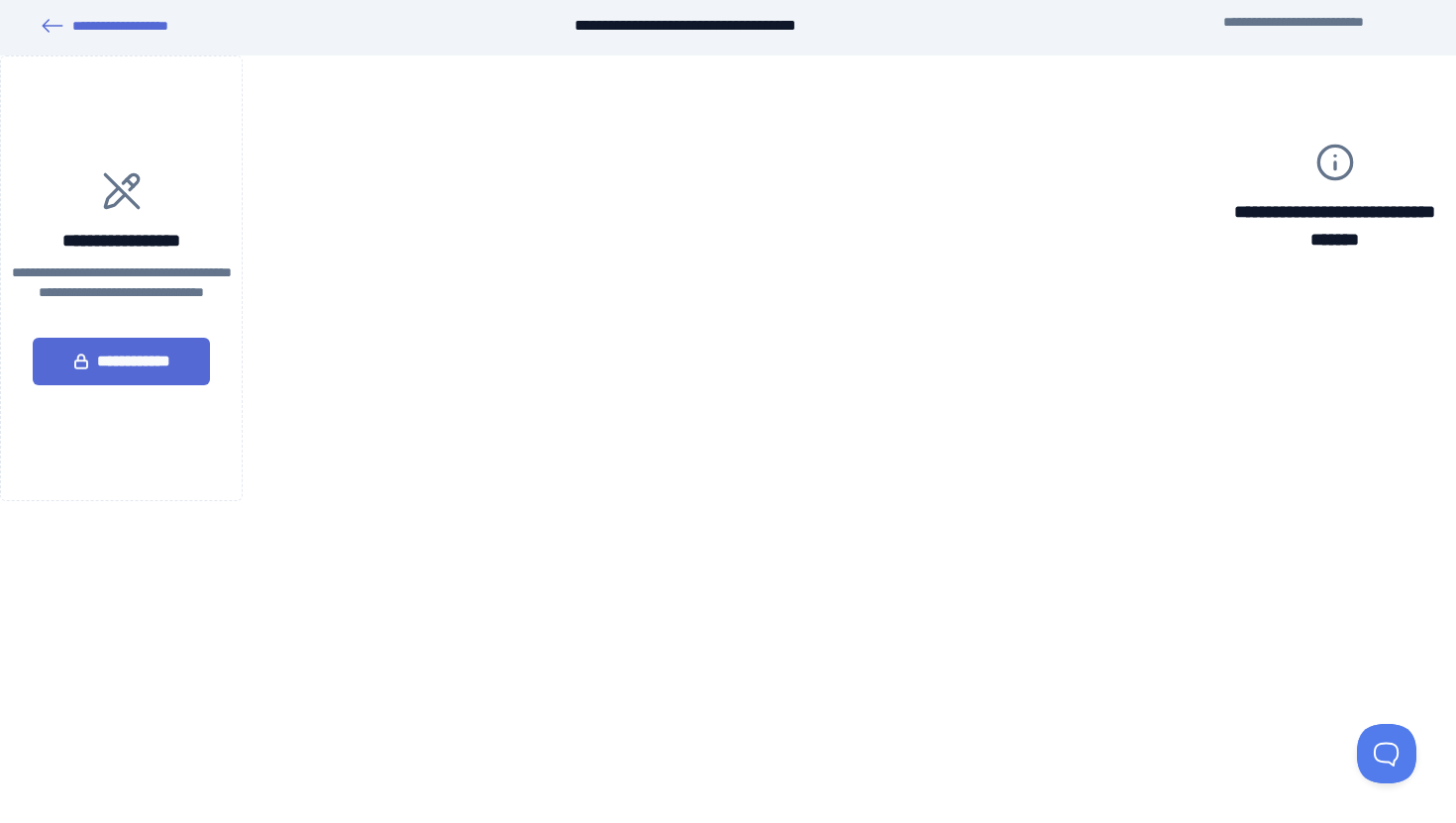 type on "**********" 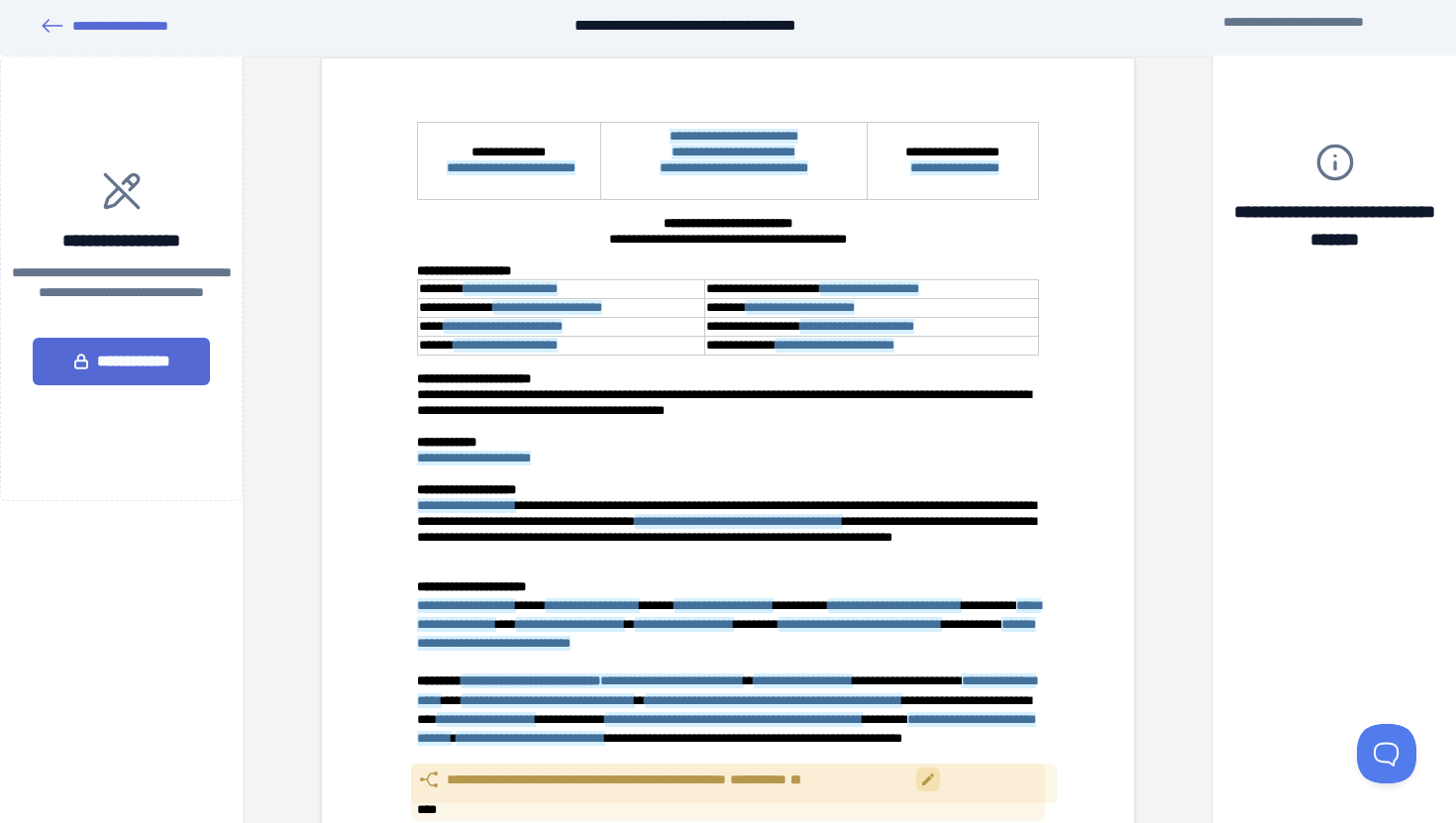 scroll, scrollTop: 0, scrollLeft: 0, axis: both 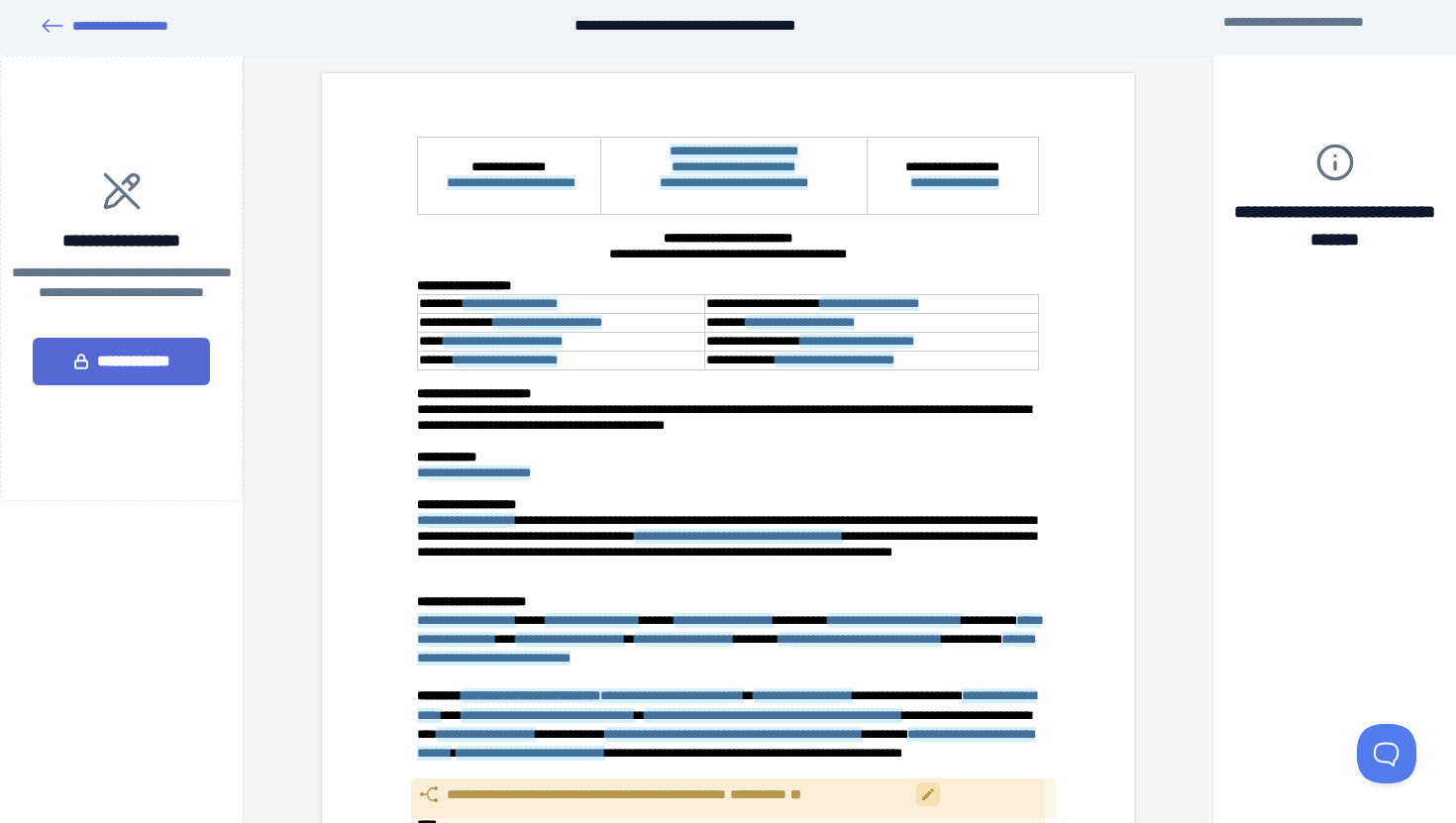 click at bounding box center [728, 442] 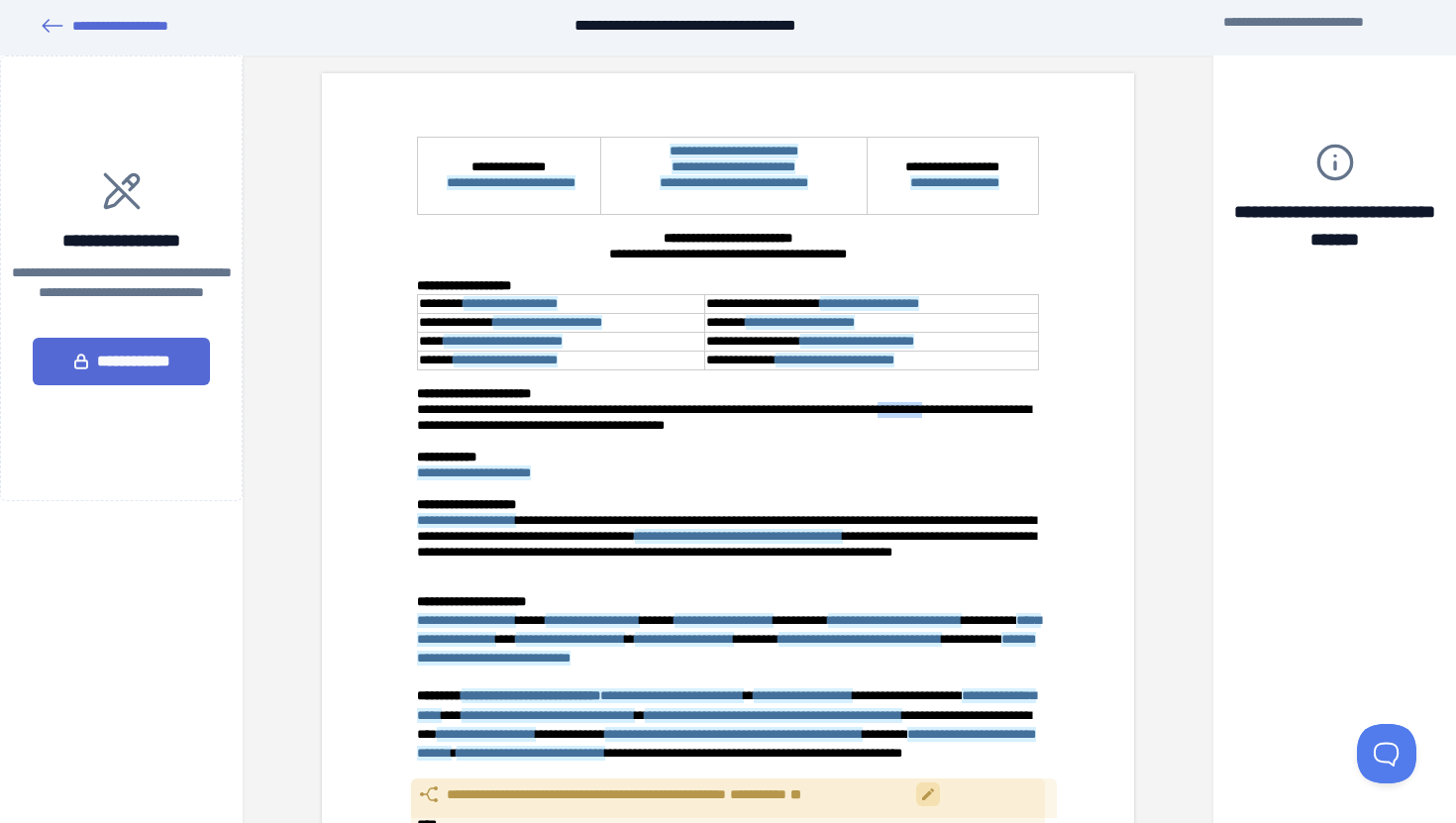 drag, startPoint x: 957, startPoint y: 409, endPoint x: 1015, endPoint y: 410, distance: 58.00862 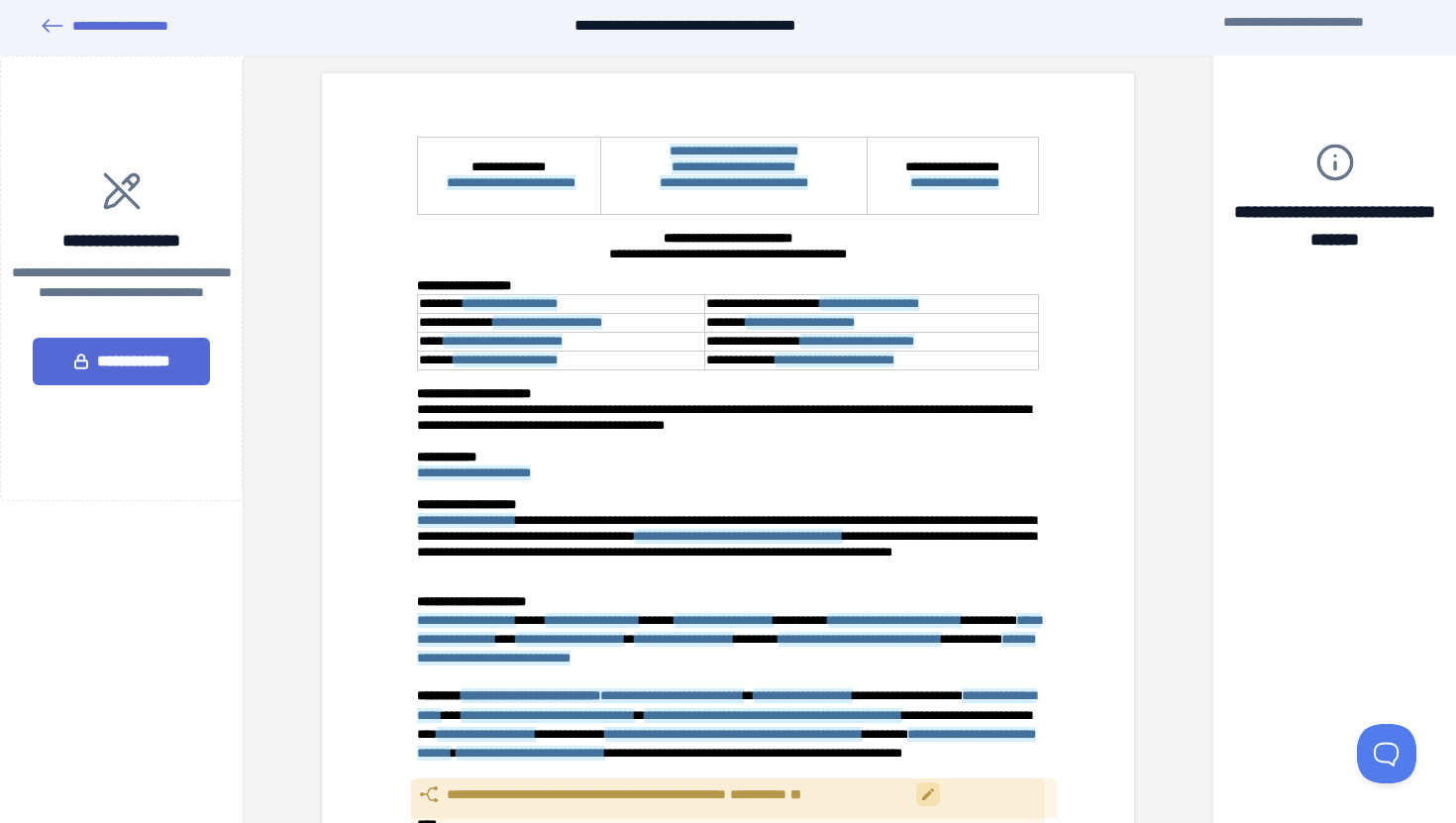 click at bounding box center [728, 489] 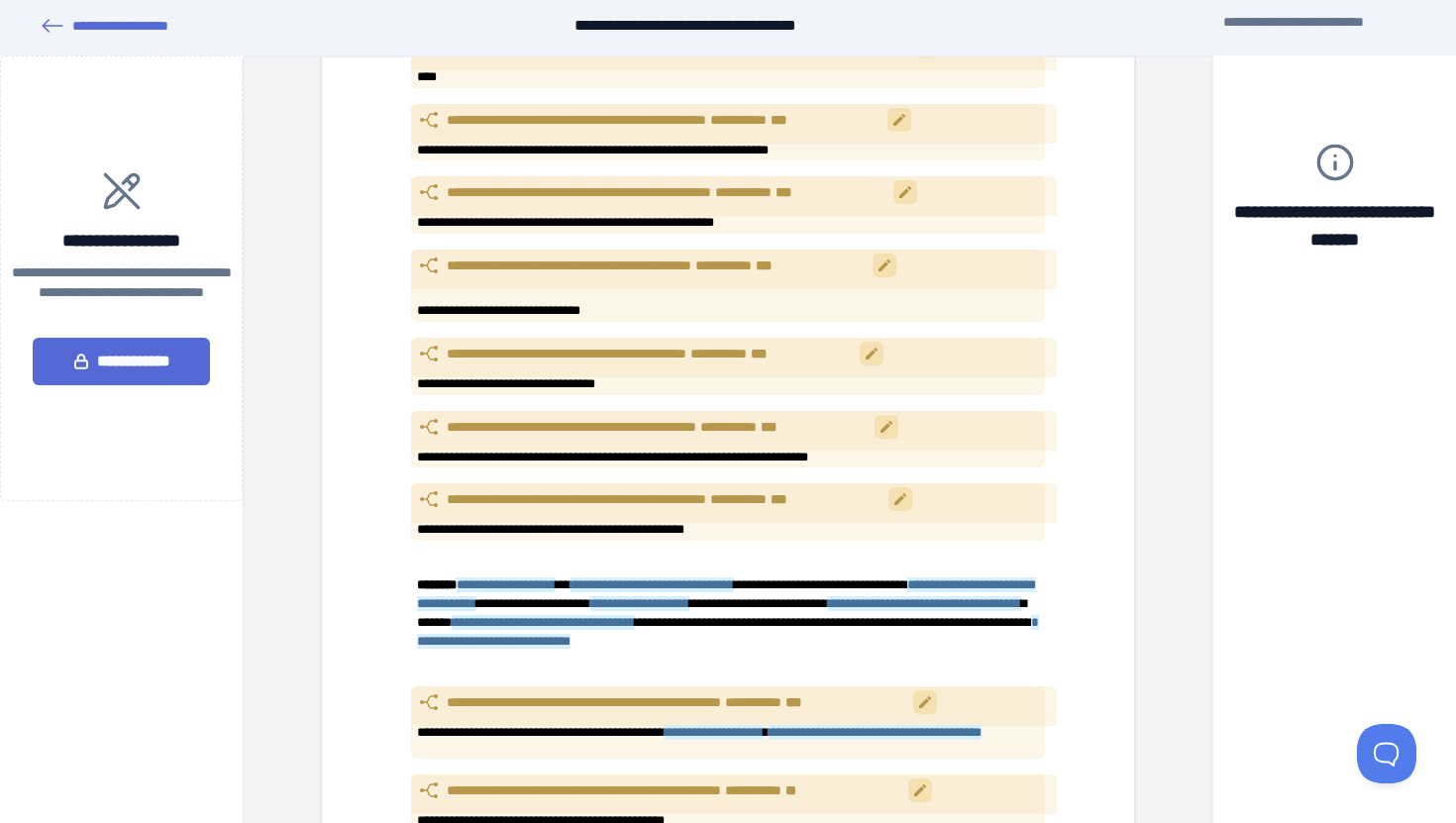 scroll, scrollTop: 757, scrollLeft: 0, axis: vertical 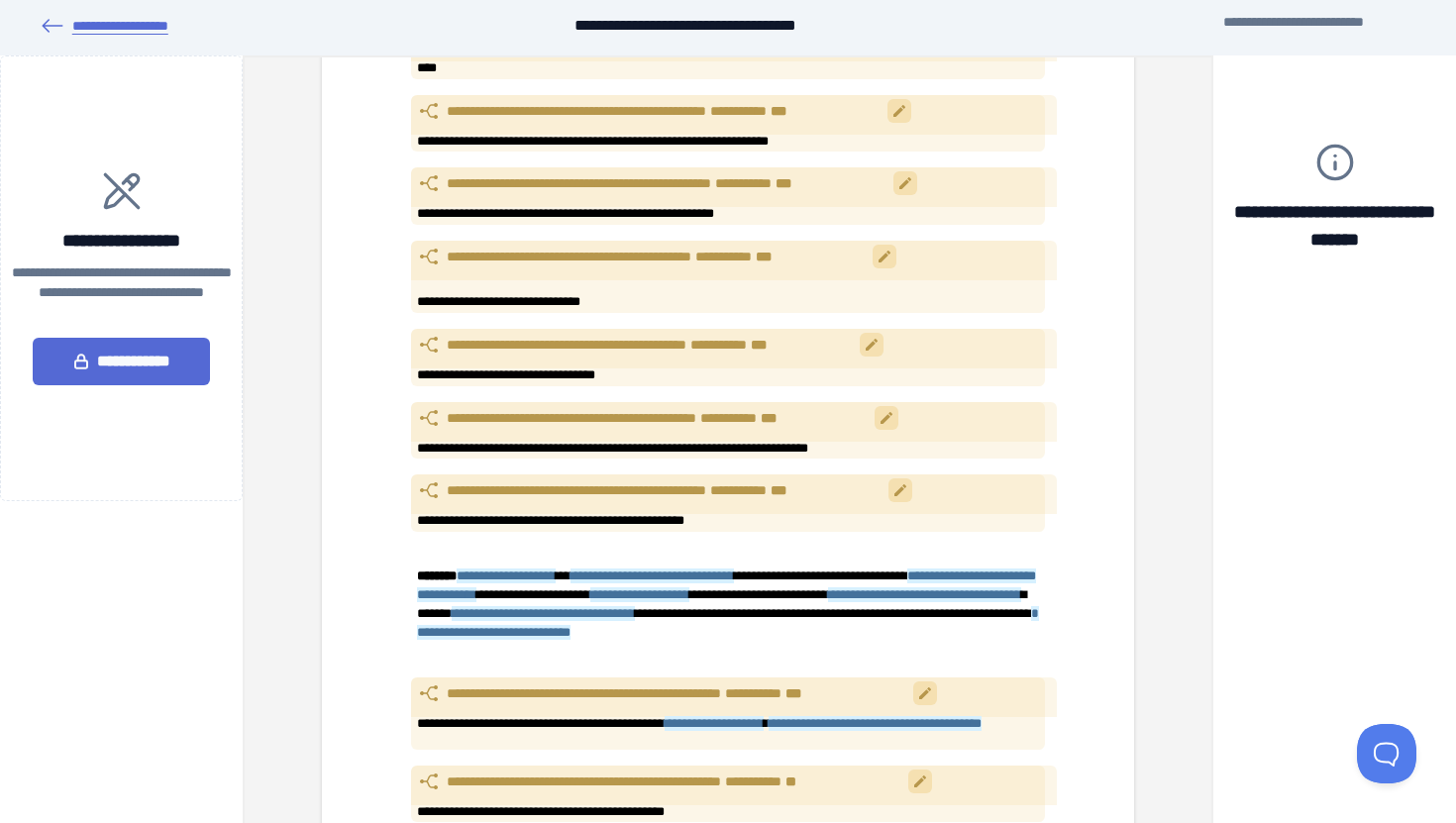 click 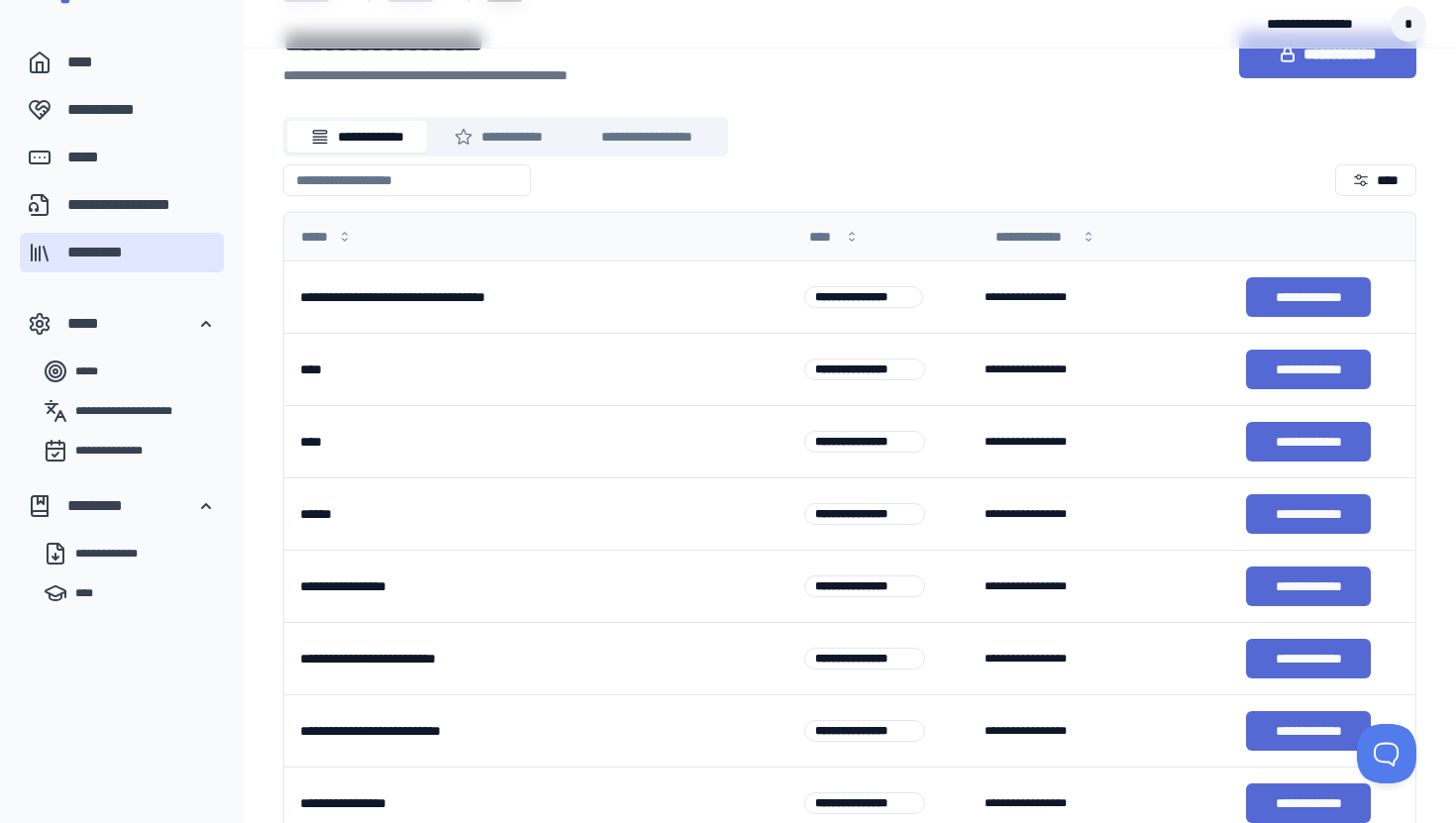 scroll, scrollTop: 0, scrollLeft: 0, axis: both 